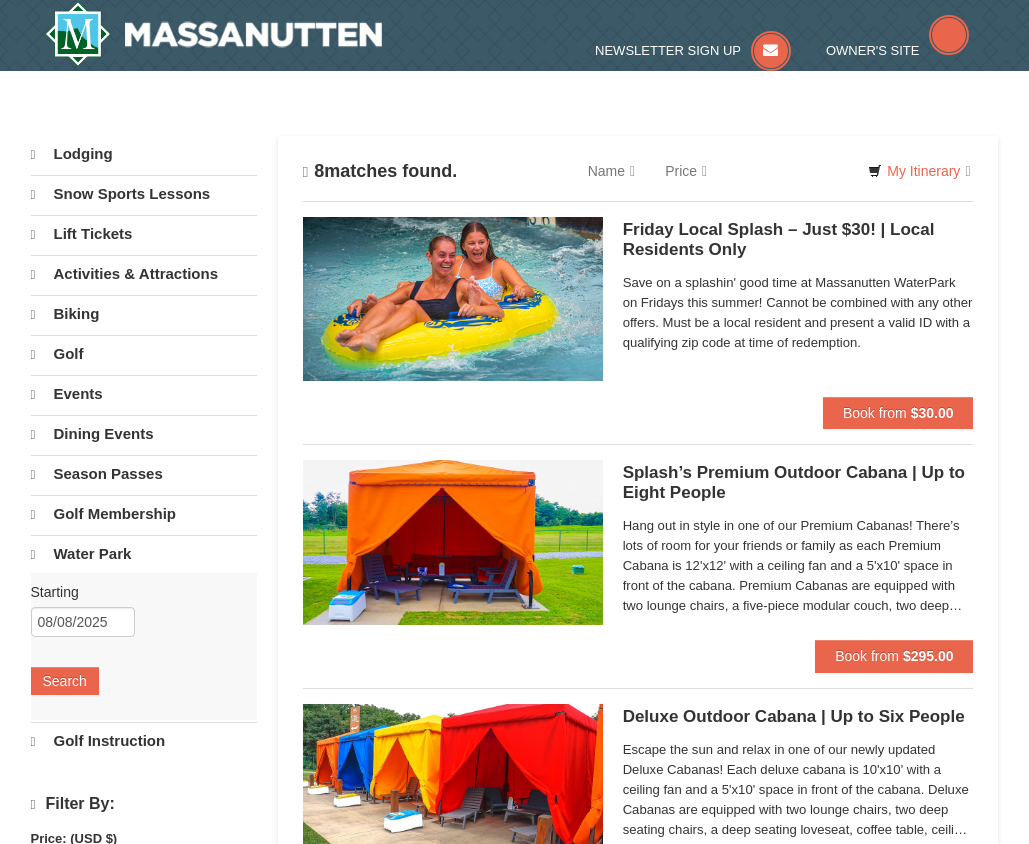 scroll, scrollTop: 0, scrollLeft: 0, axis: both 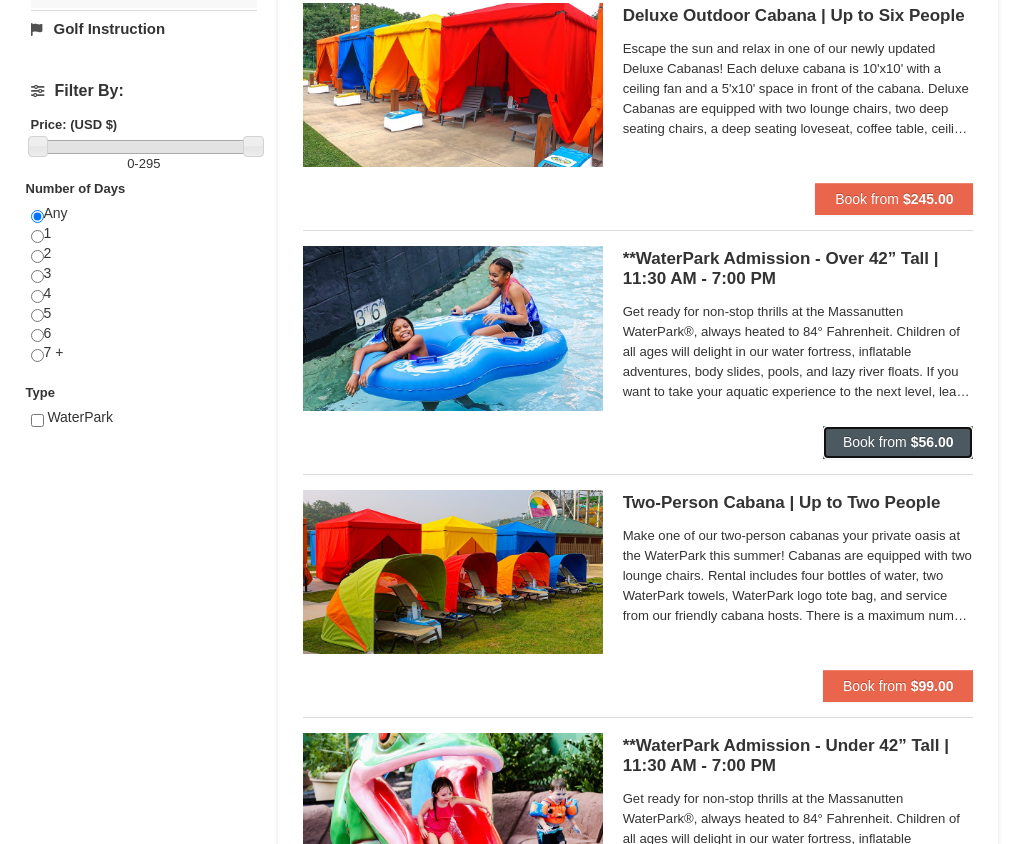 click on "Book from" at bounding box center (875, 442) 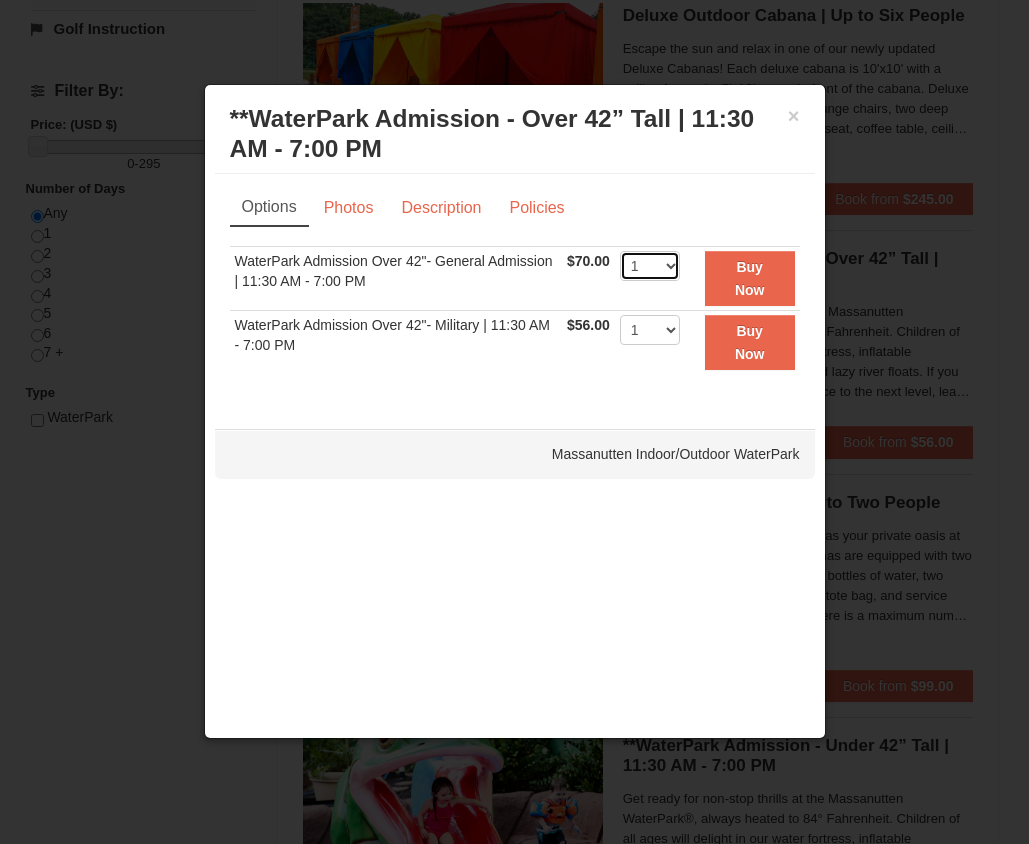 click on "1
2
3
4
5
6
7
8
9
10
11
12
13
14
15
16
17
18
19
20
21 22" at bounding box center [650, 266] 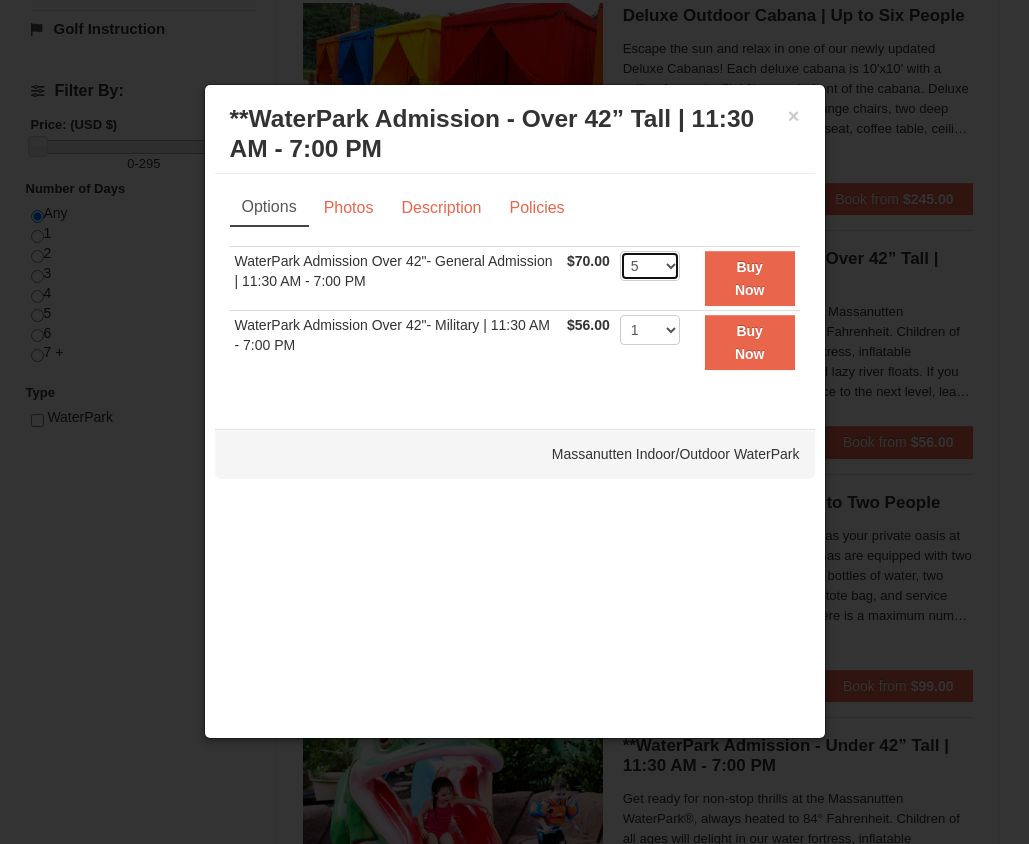 click on "1
2
3
4
5
6
7
8
9
10
11
12
13
14
15
16
17
18
19
20
21 22" at bounding box center (650, 266) 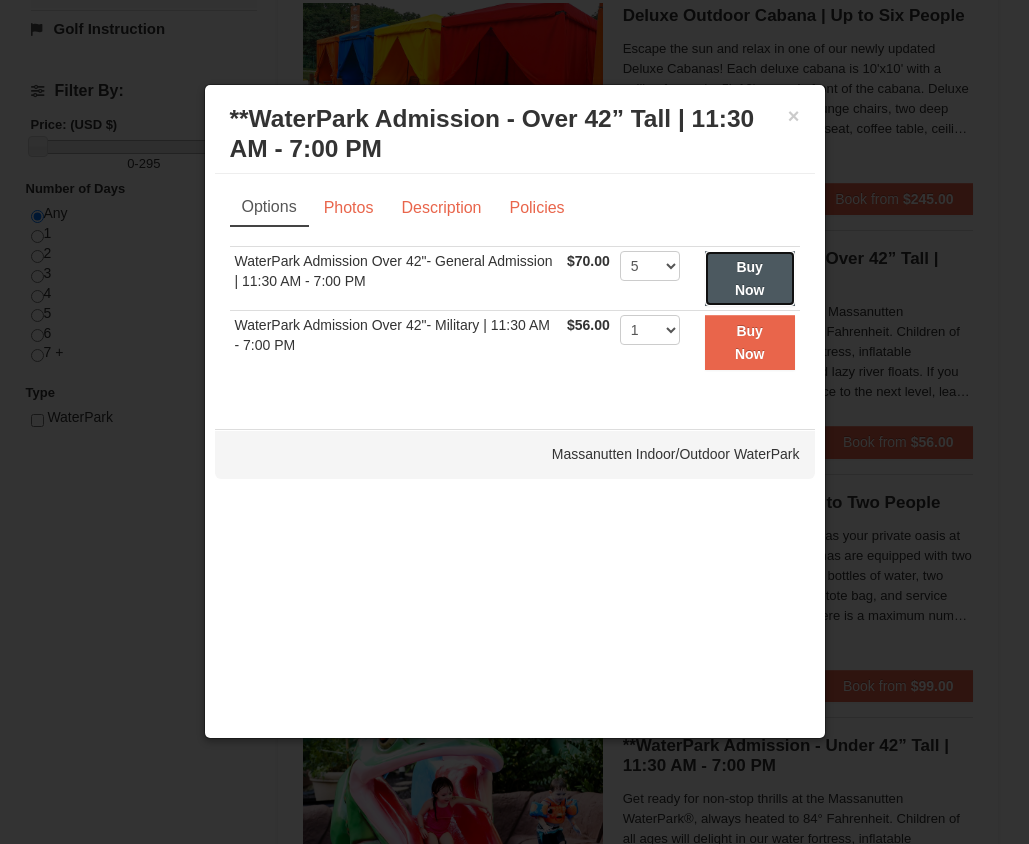 click on "Buy Now" at bounding box center (750, 278) 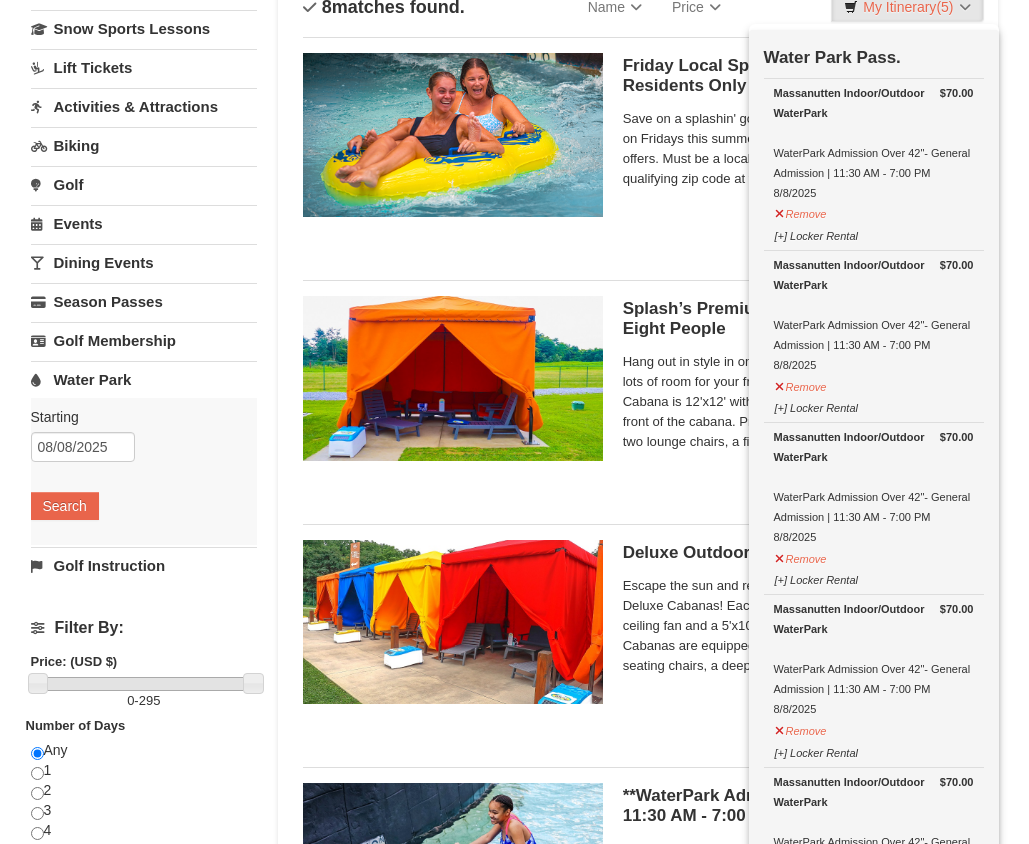 scroll, scrollTop: 0, scrollLeft: 0, axis: both 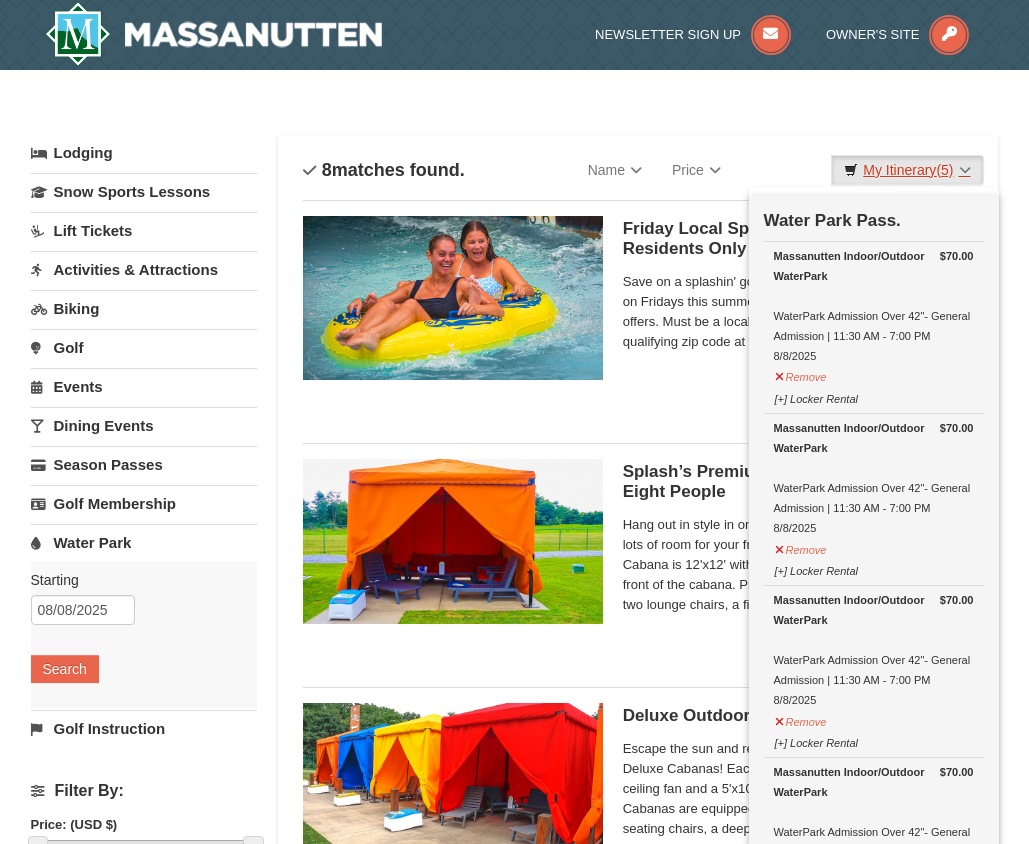 click on "My Itinerary (5)" at bounding box center (907, 170) 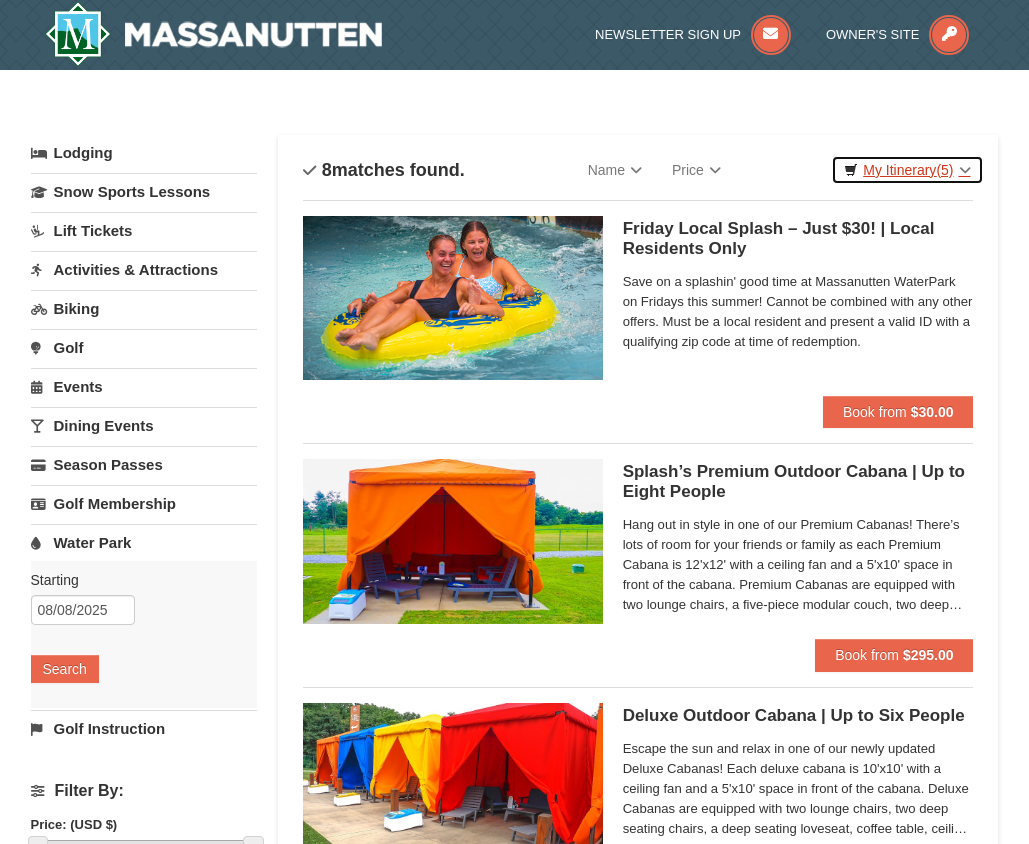 click on "My Itinerary (5)" at bounding box center (907, 170) 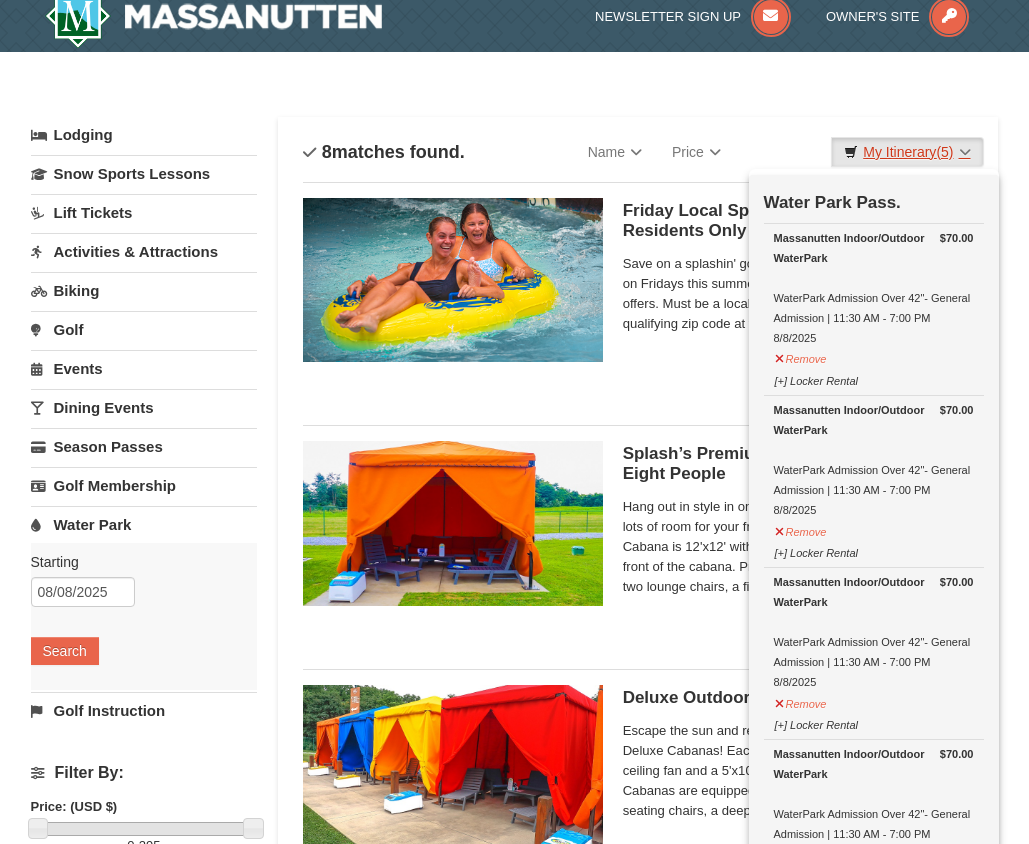 scroll, scrollTop: 0, scrollLeft: 0, axis: both 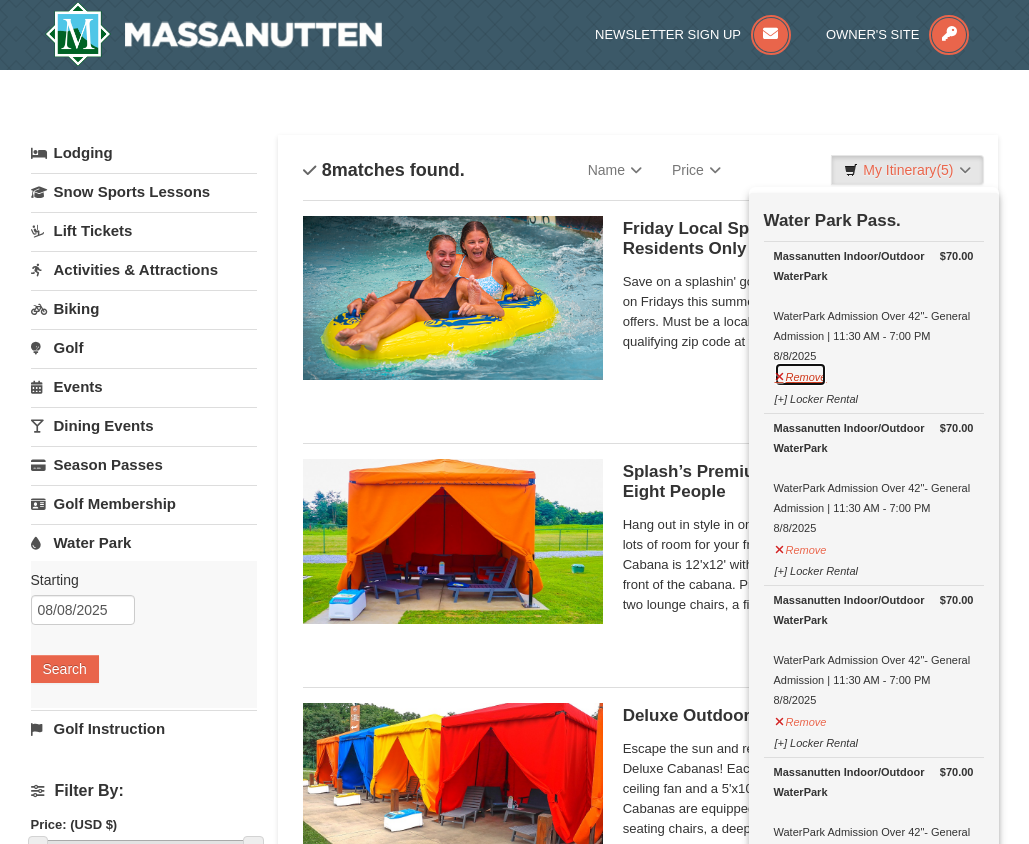click on "Remove" at bounding box center [801, 374] 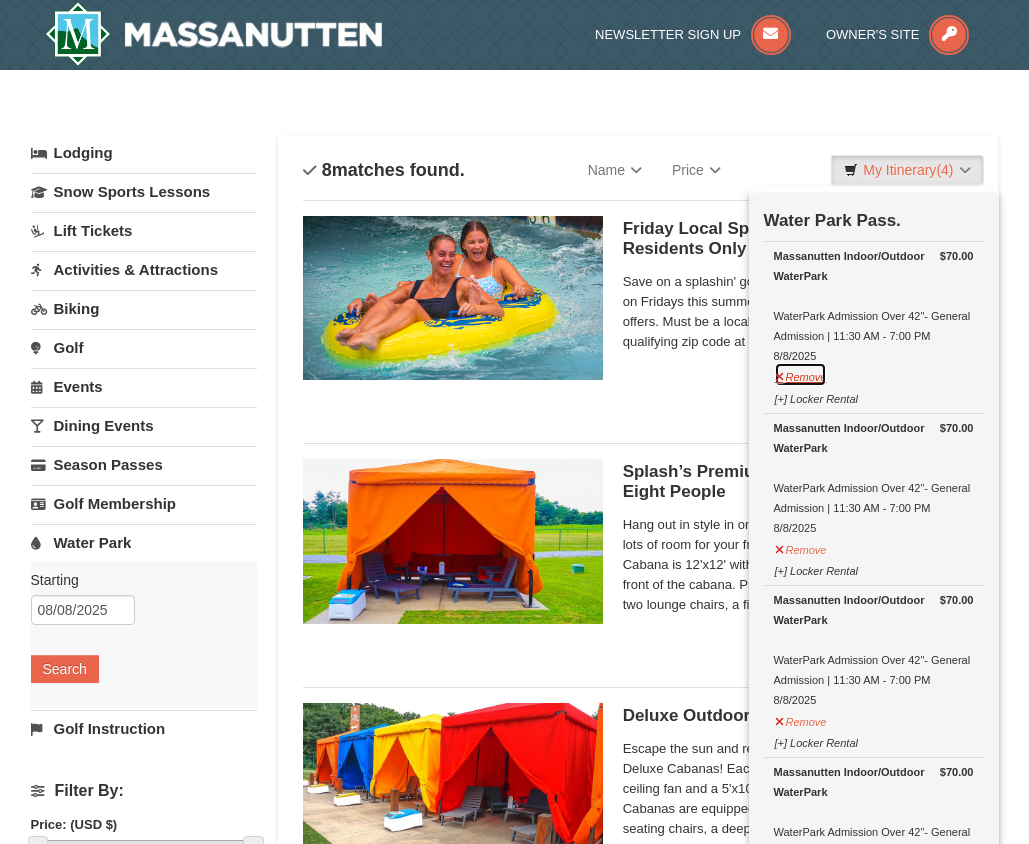 click on "Remove" at bounding box center [801, 374] 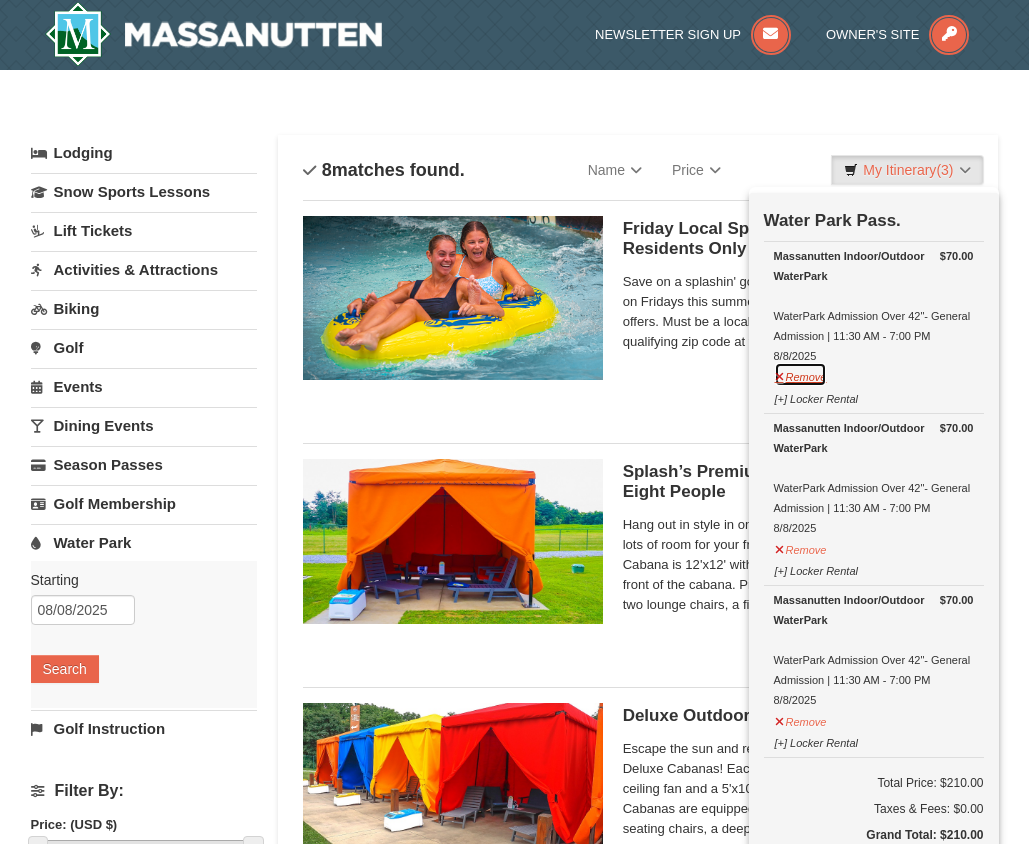 click on "Remove" at bounding box center (801, 374) 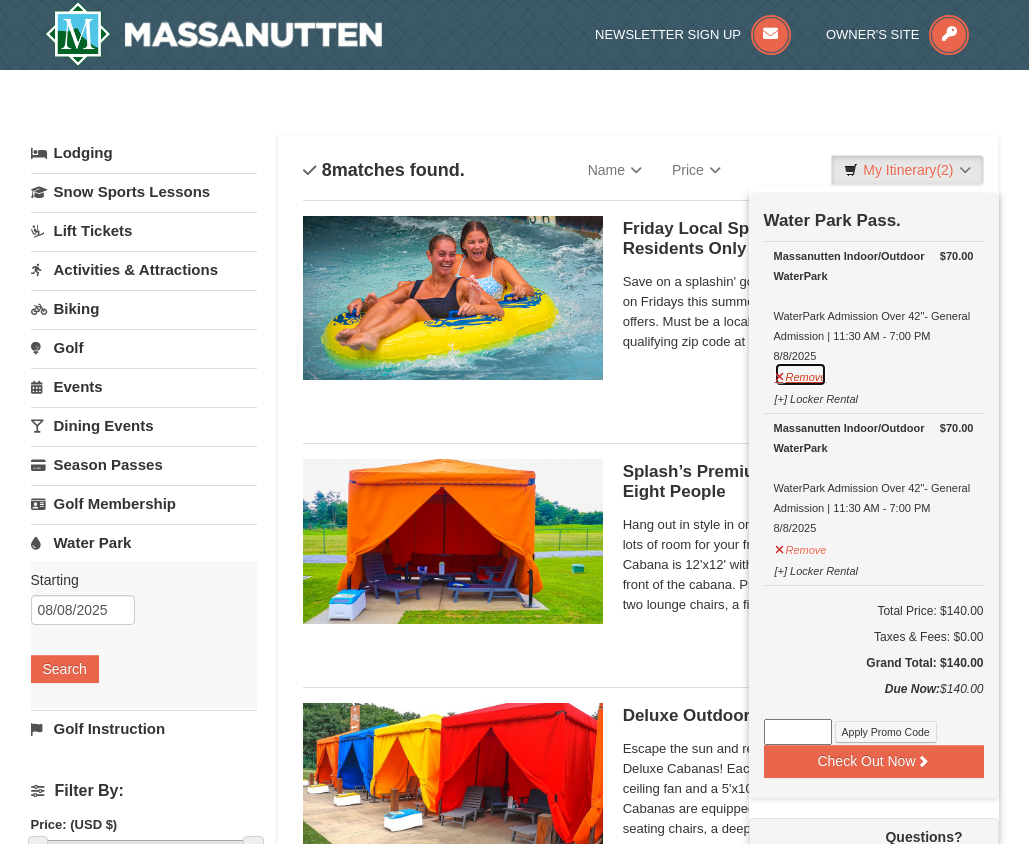 click on "Remove" at bounding box center [801, 374] 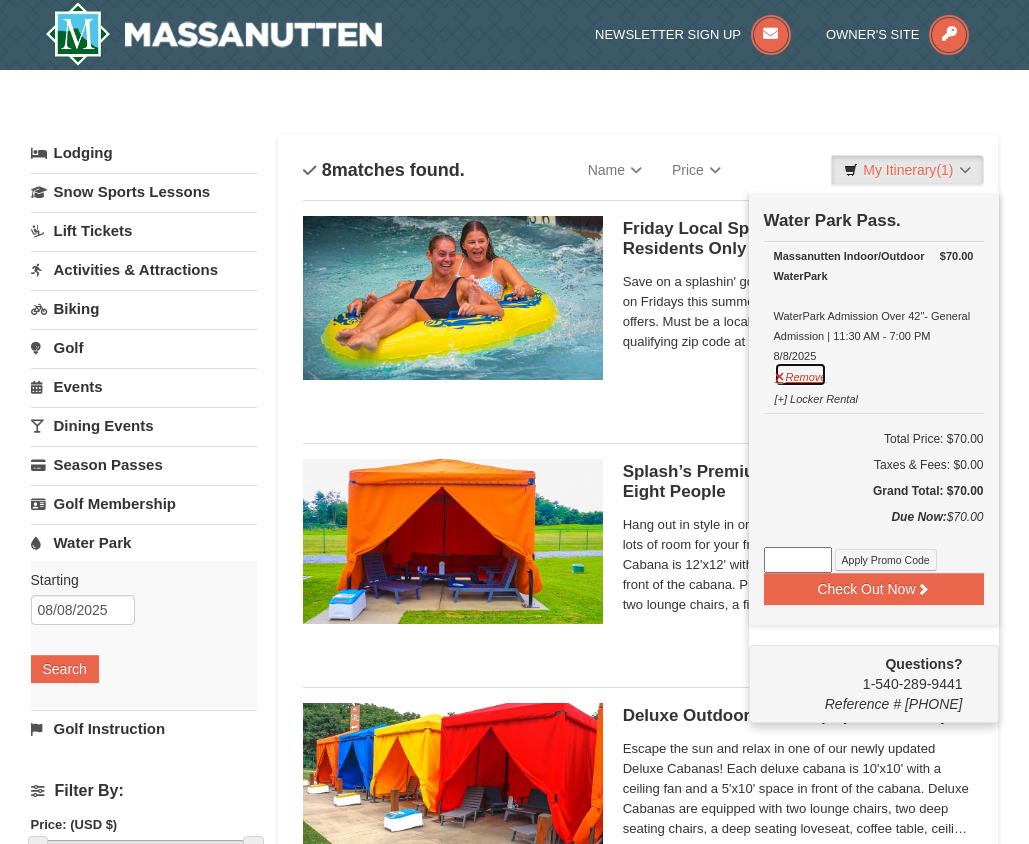 click on "Remove" at bounding box center [801, 374] 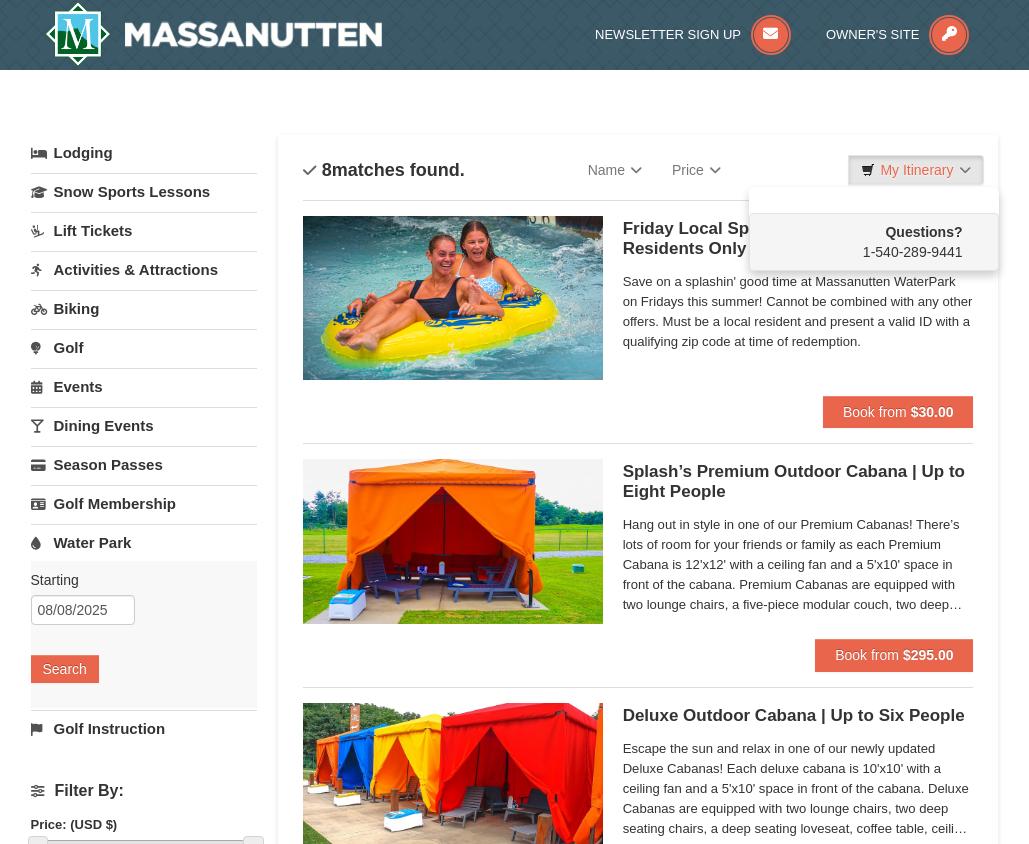 drag, startPoint x: 1007, startPoint y: 409, endPoint x: 999, endPoint y: 402, distance: 10.630146 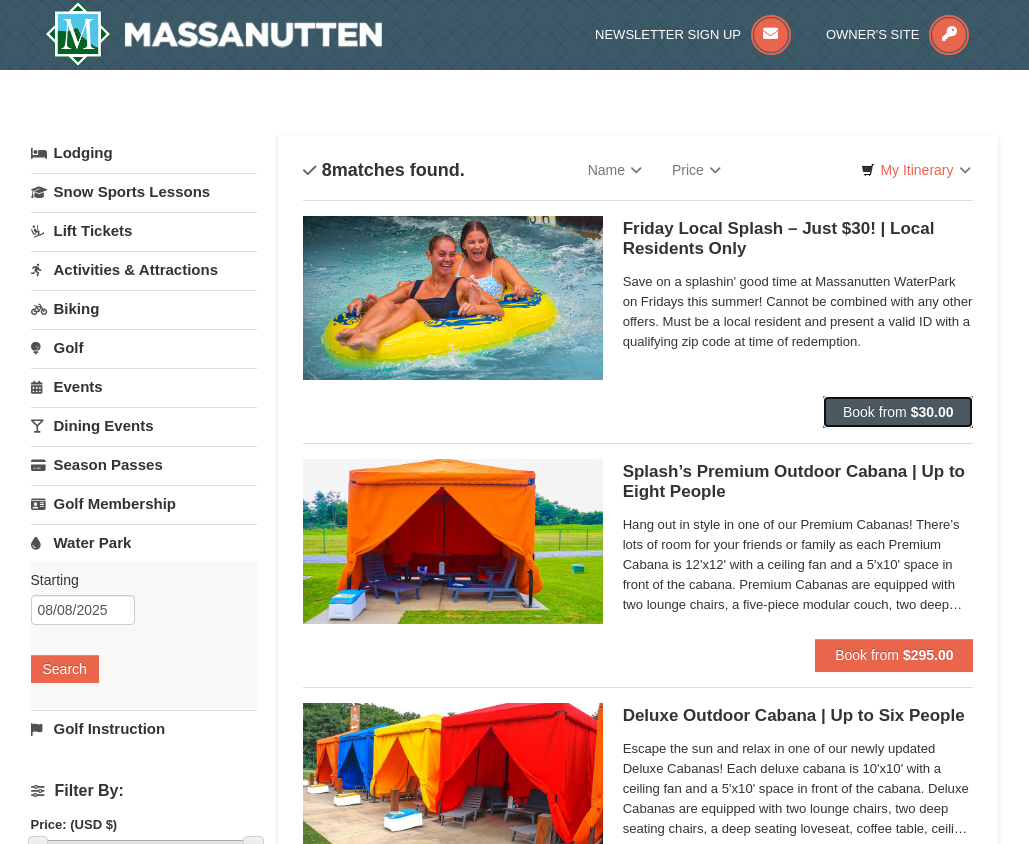 click on "Book from" at bounding box center [875, 412] 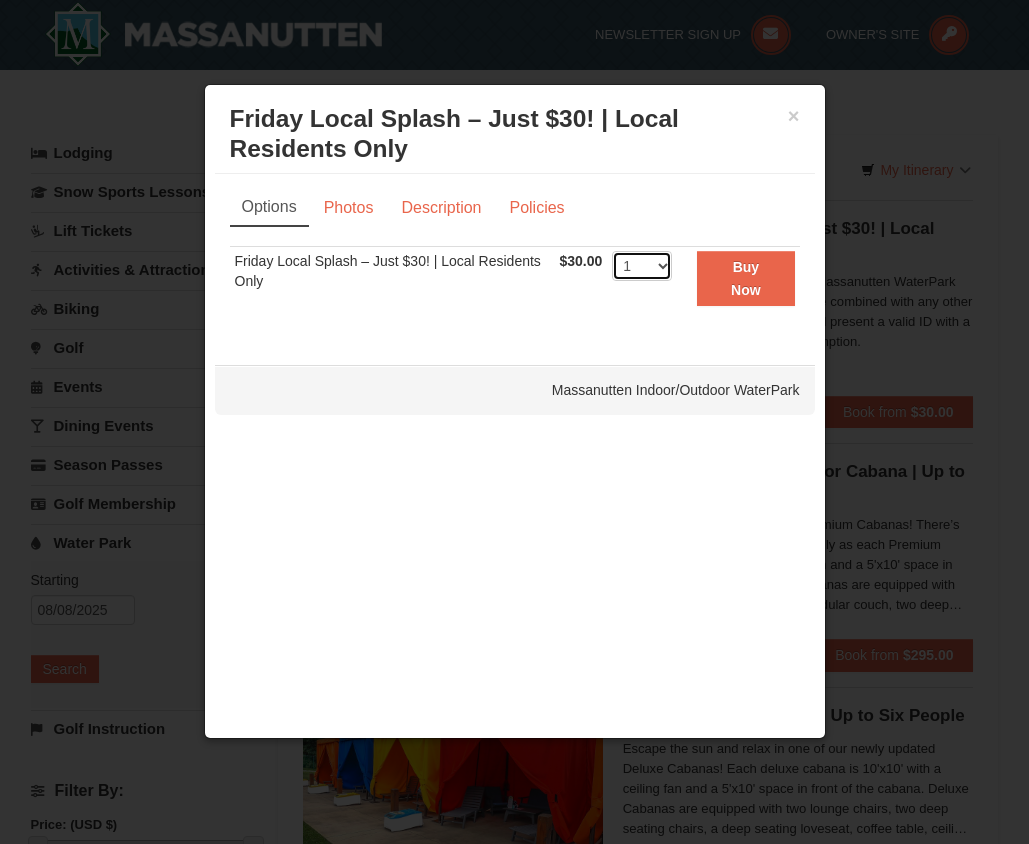 click on "1 2 3 4 5 6 7 8 9 10 11 12 13 14 15 16 17 18 19 20 21 22 23 24 25 26 27 28 29 30 31 32 33 34 35 36 37 38 39 40 41 42 43 44 45 46 47 48 49 50" at bounding box center [642, 266] 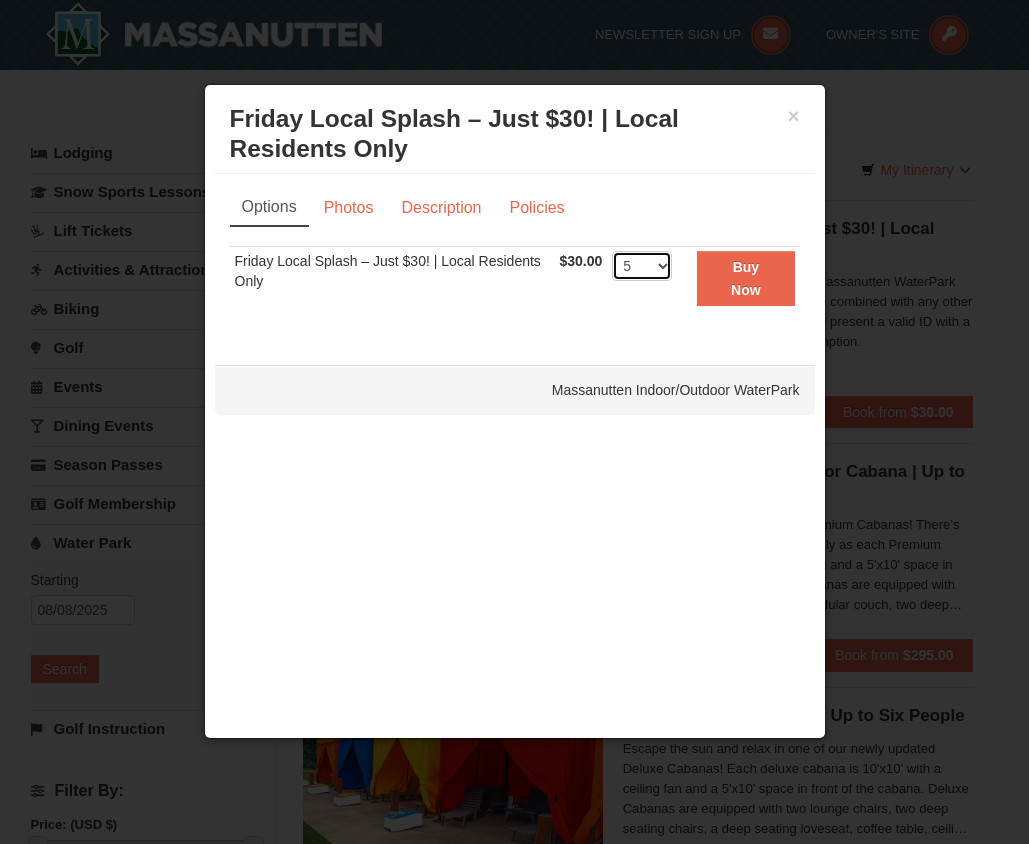 click on "1 2 3 4 5 6 7 8 9 10 11 12 13 14 15 16 17 18 19 20 21 22 23 24 25 26 27 28 29 30 31 32 33 34 35 36 37 38 39 40 41 42 43 44 45 46 47 48 49 50" at bounding box center [642, 266] 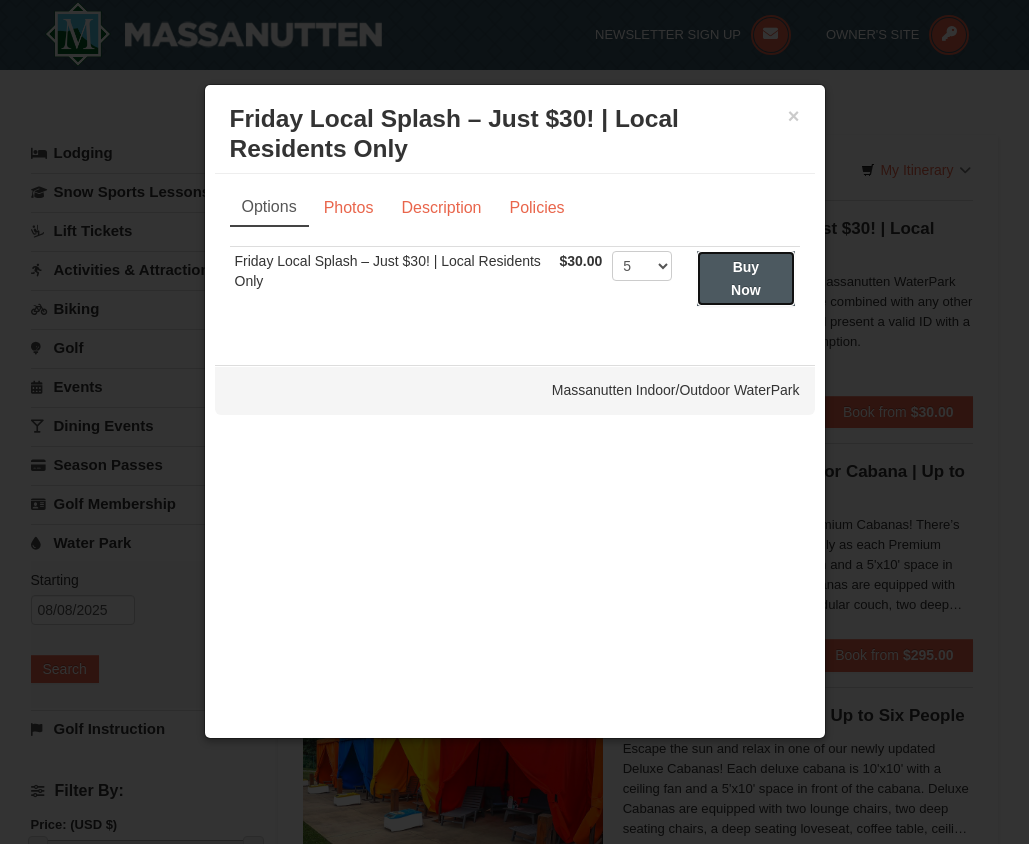 click on "Buy Now" at bounding box center (746, 278) 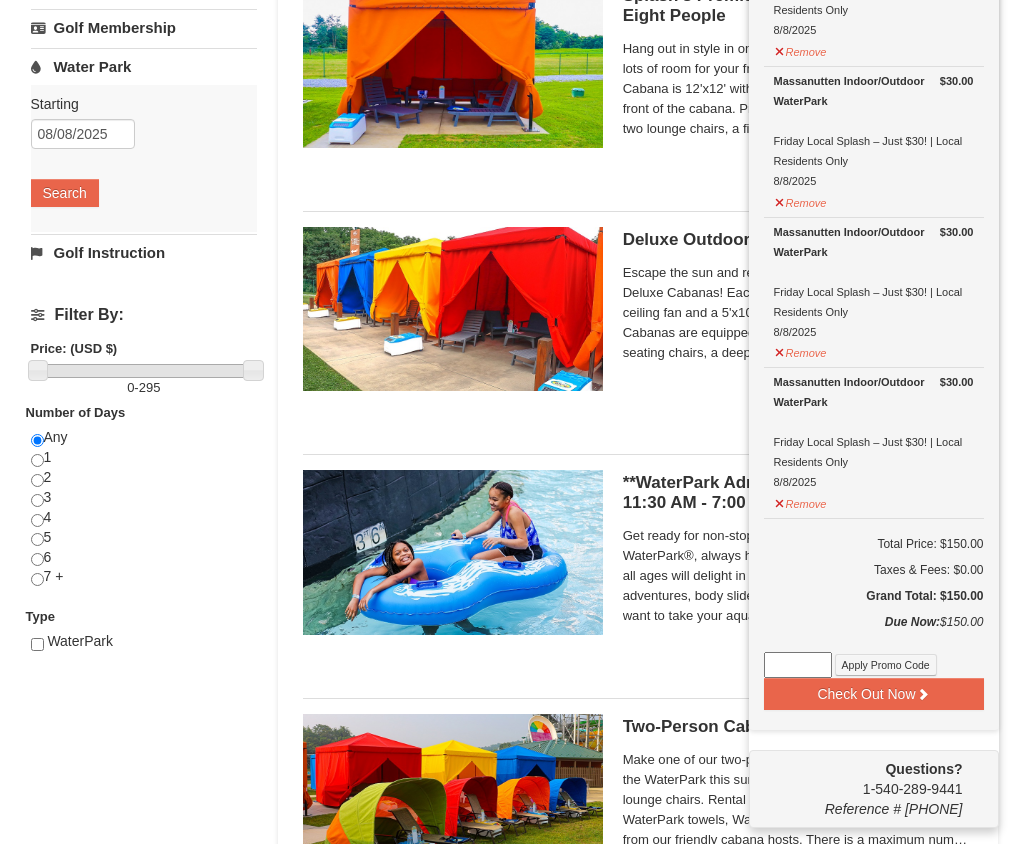 scroll, scrollTop: 506, scrollLeft: 0, axis: vertical 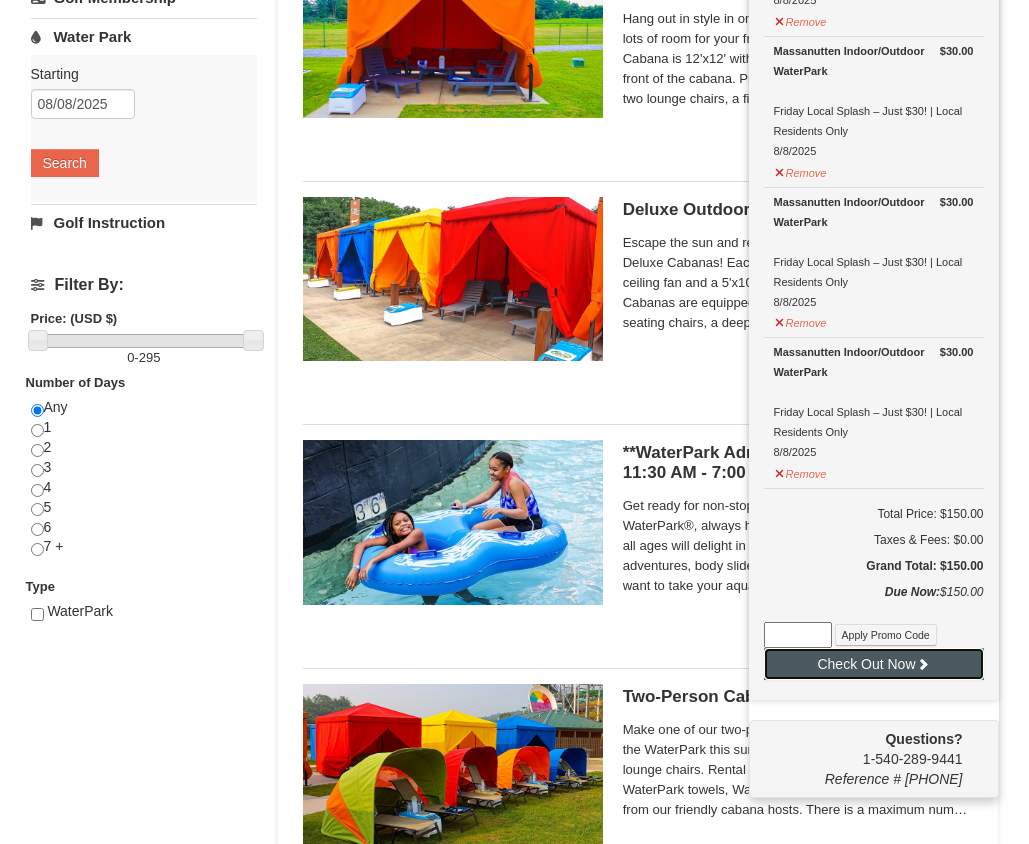 click on "Check Out Now" at bounding box center (874, 664) 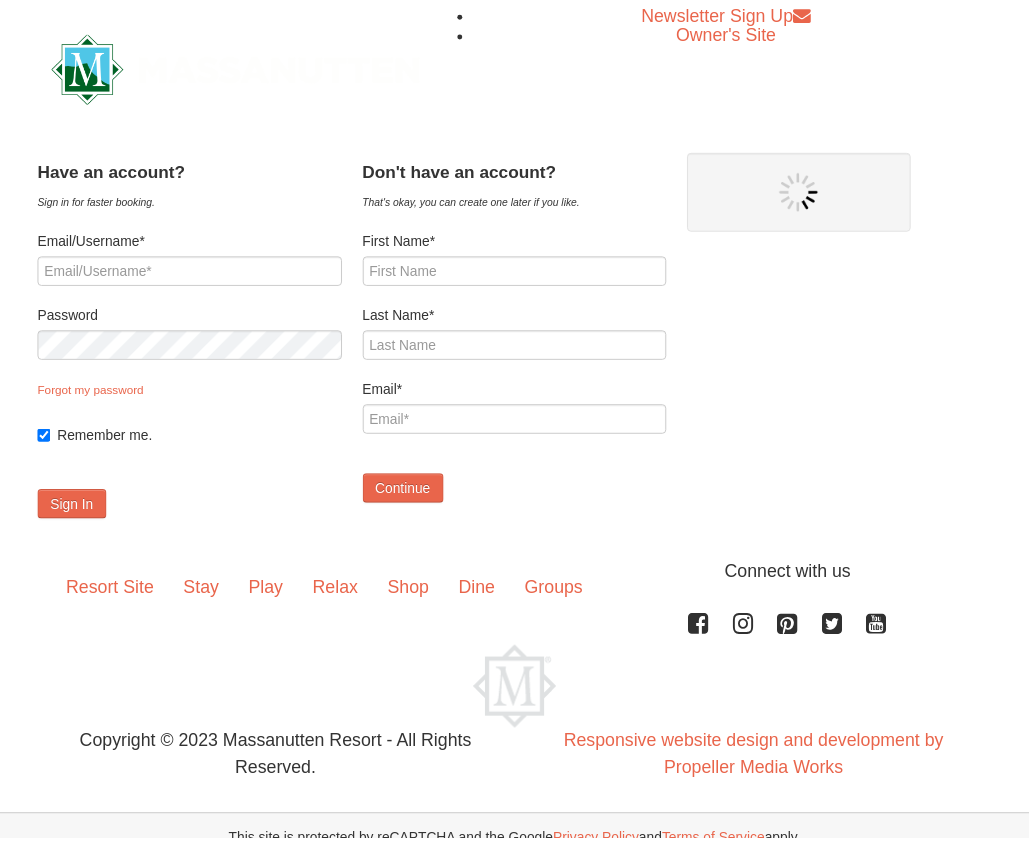 scroll, scrollTop: 0, scrollLeft: 0, axis: both 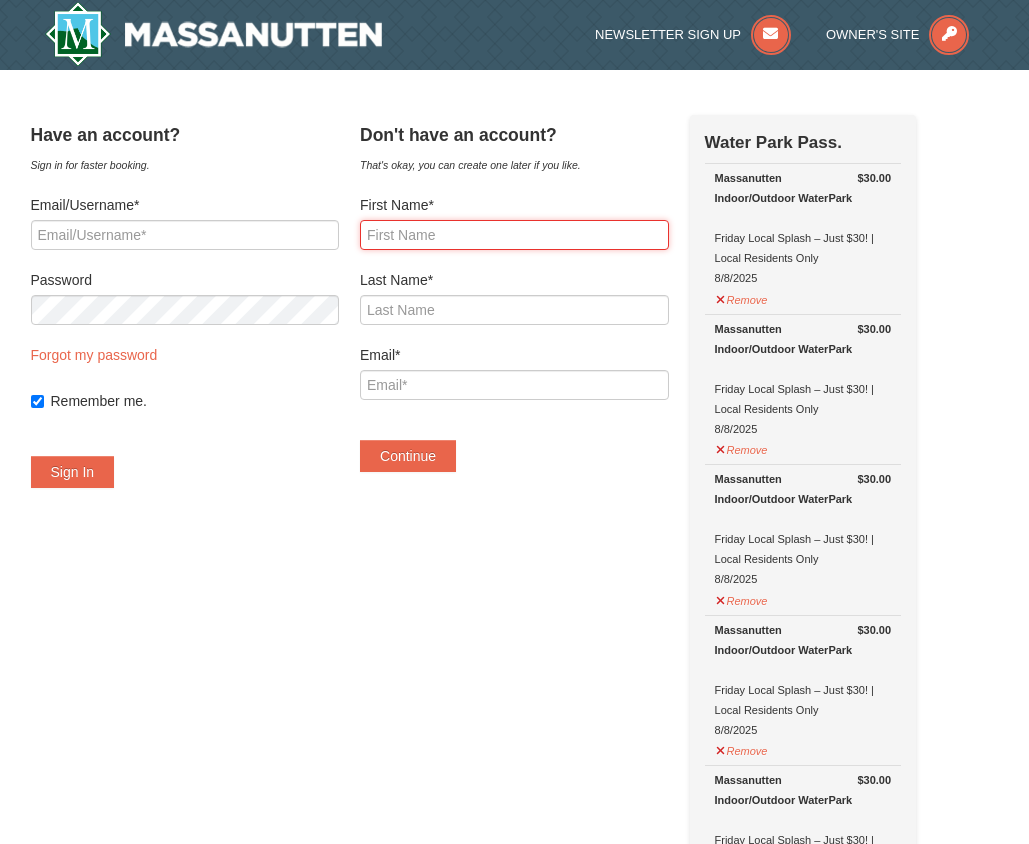 click on "First Name*" at bounding box center [514, 235] 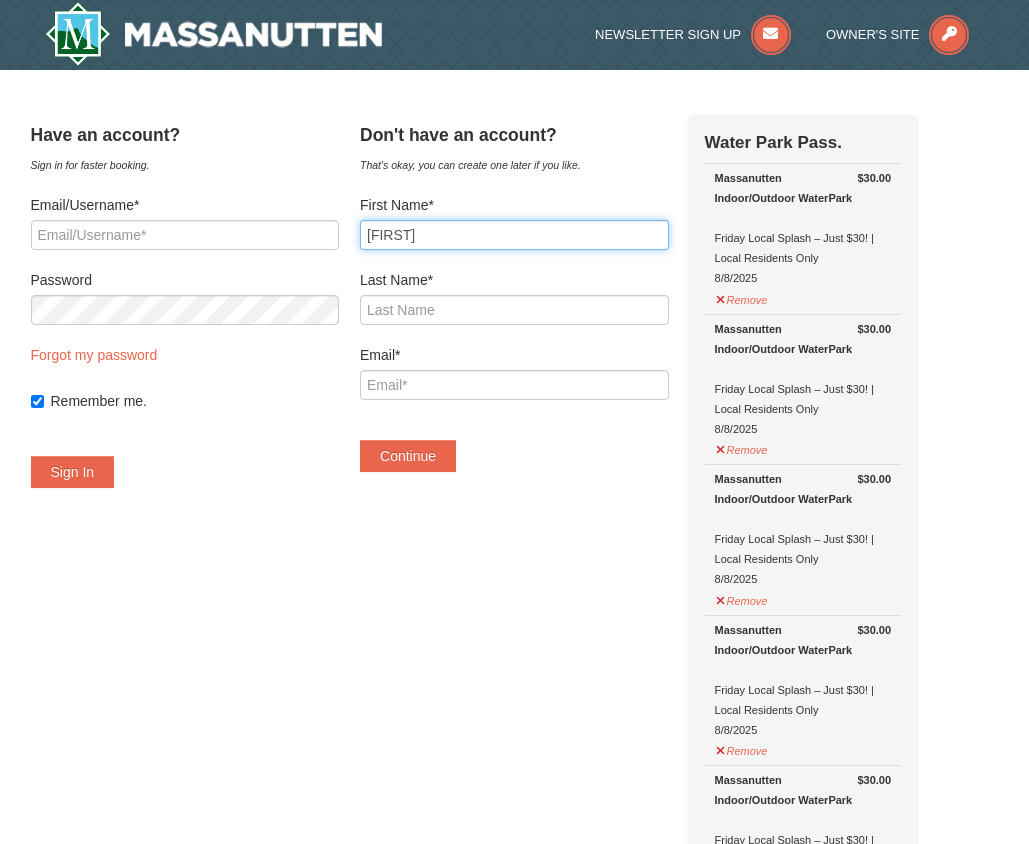 type on "O'Brien" 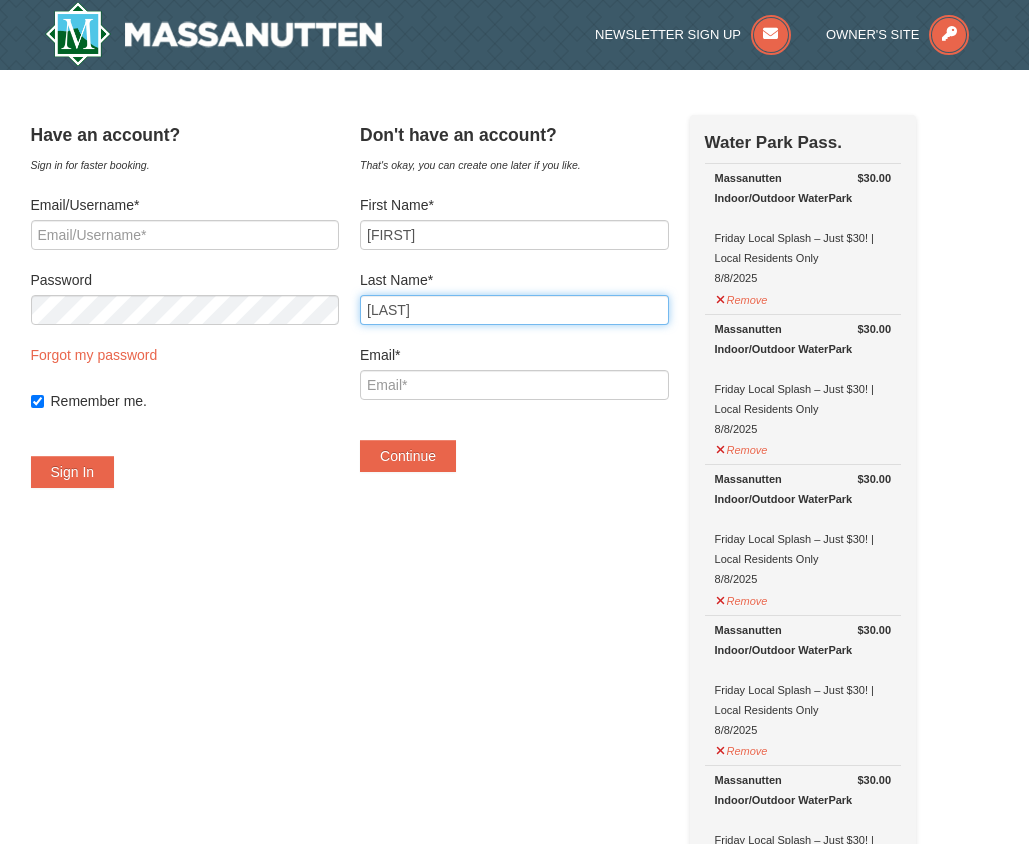 type on "raphaela.obrien@example.com" 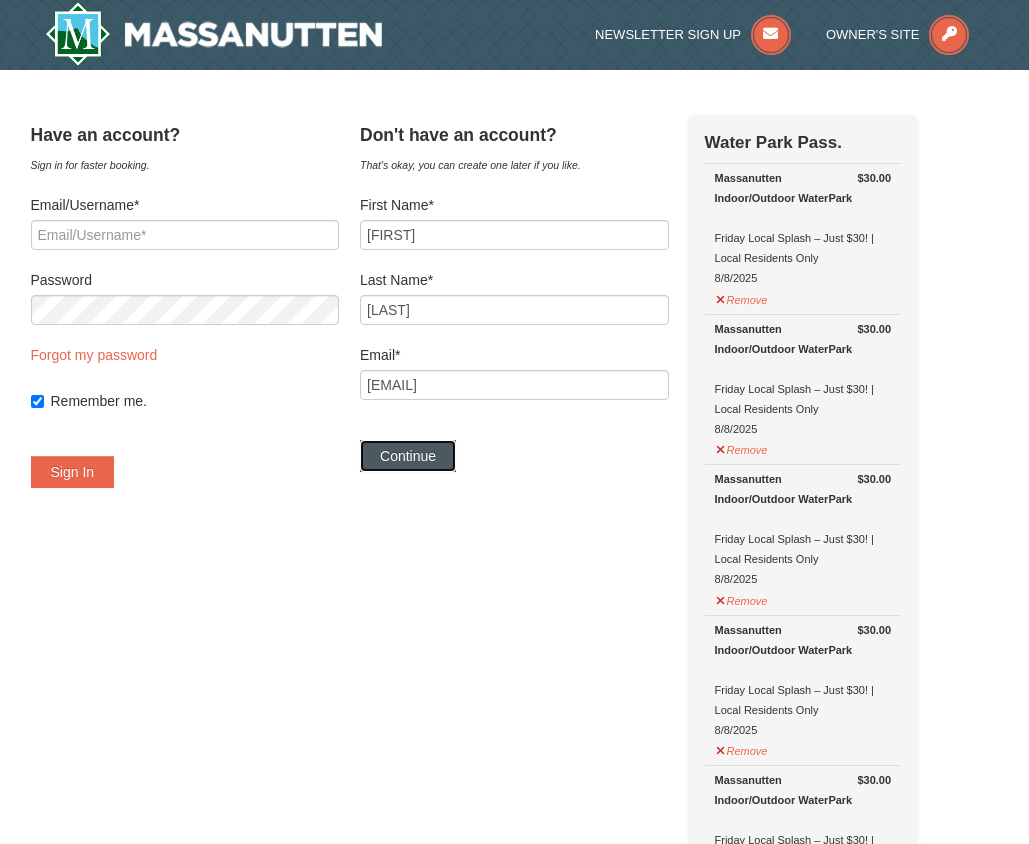 click on "Continue" at bounding box center [408, 456] 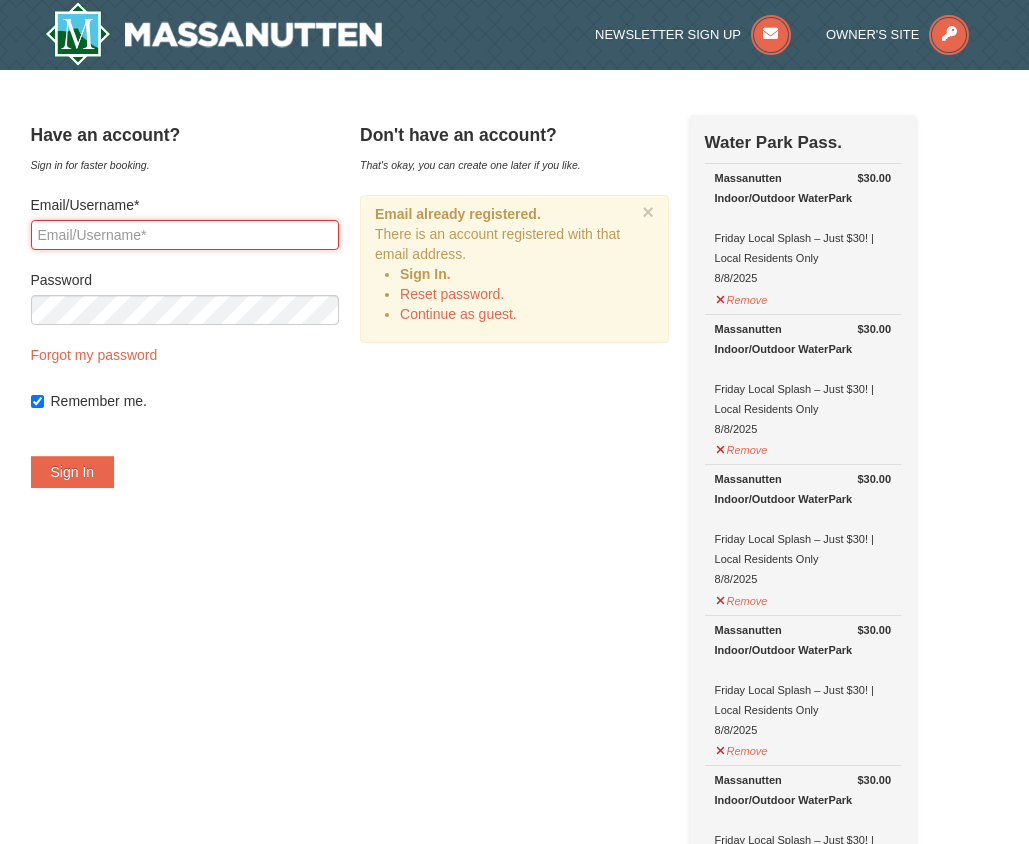 click on "Email/Username*" at bounding box center [185, 235] 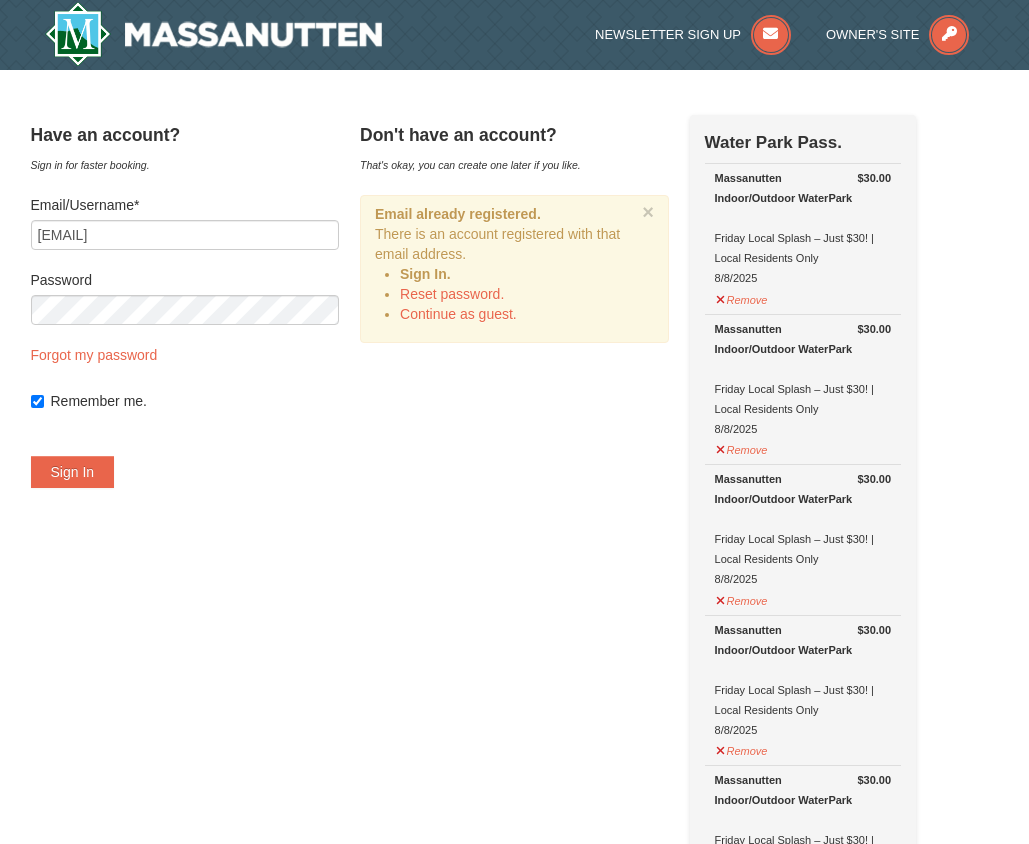 click on "Remember me." at bounding box center [185, 401] 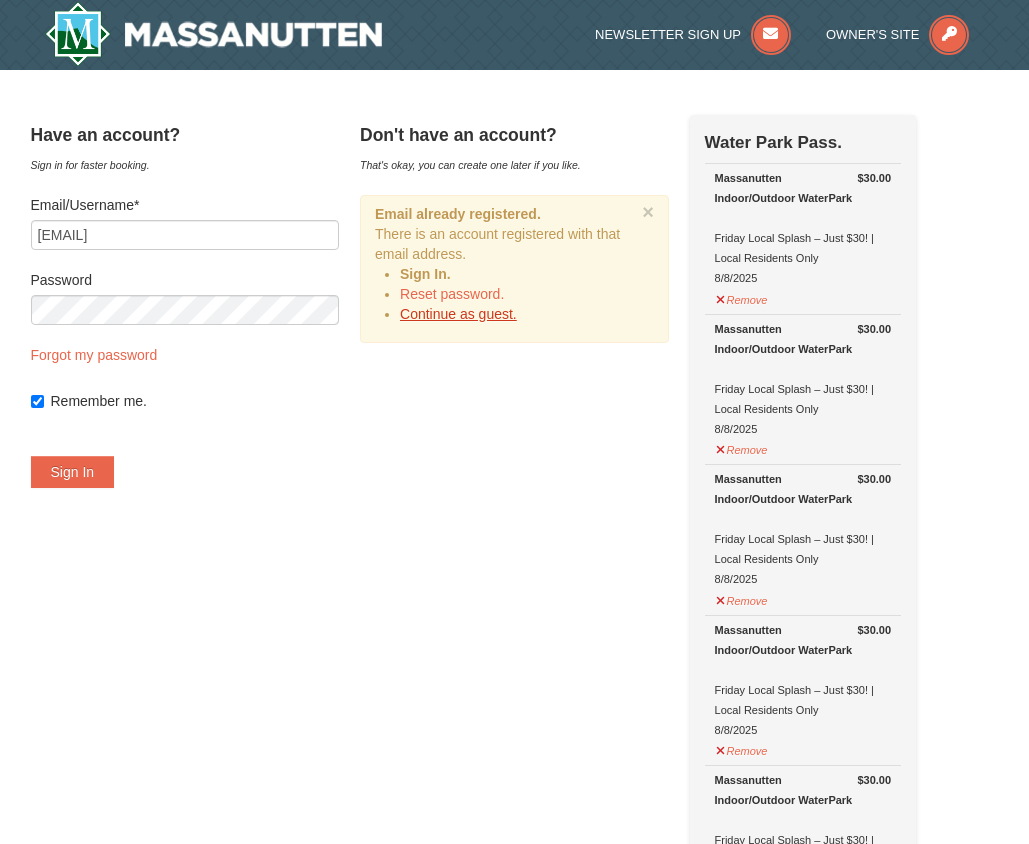 click on "Continue as guest." at bounding box center [458, 314] 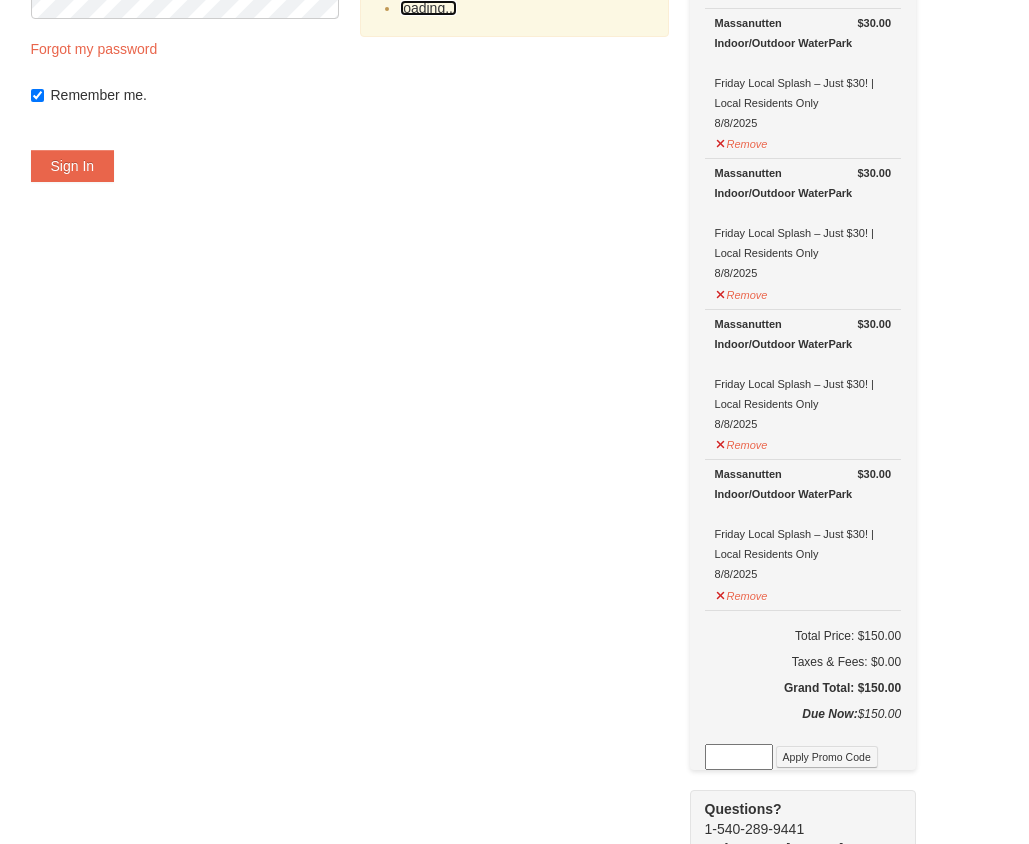 scroll, scrollTop: 273, scrollLeft: 0, axis: vertical 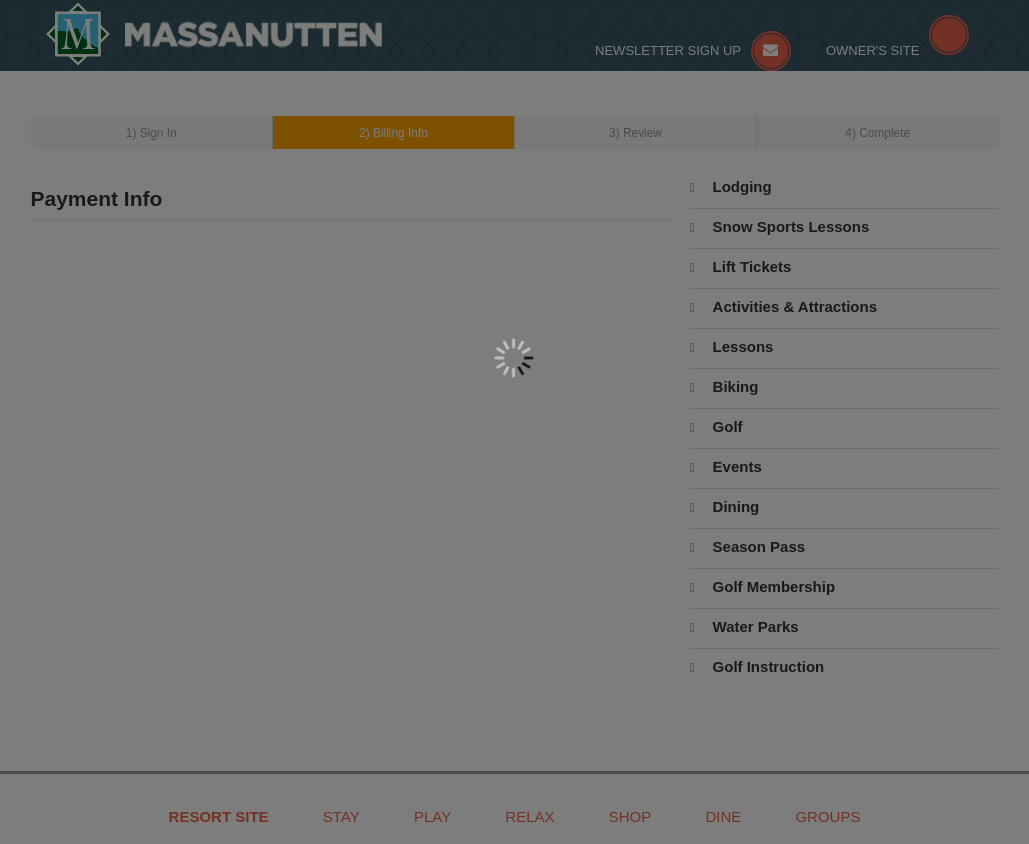 click at bounding box center (514, 422) 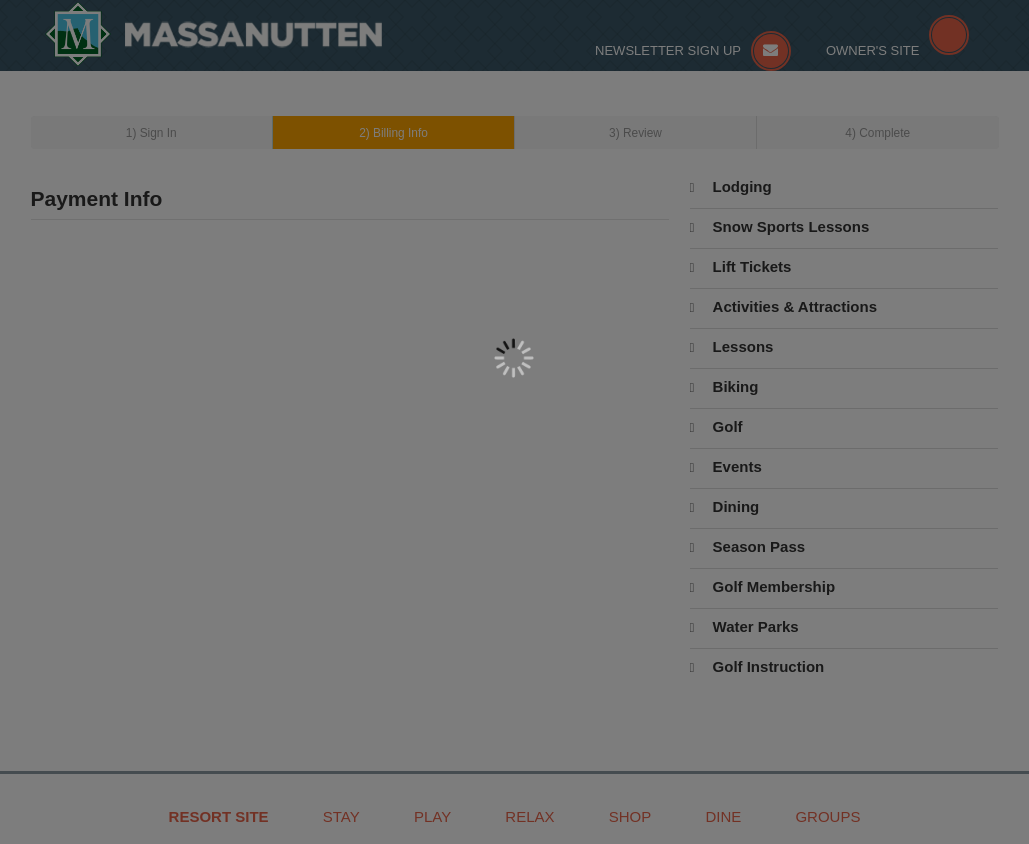 select on "8" 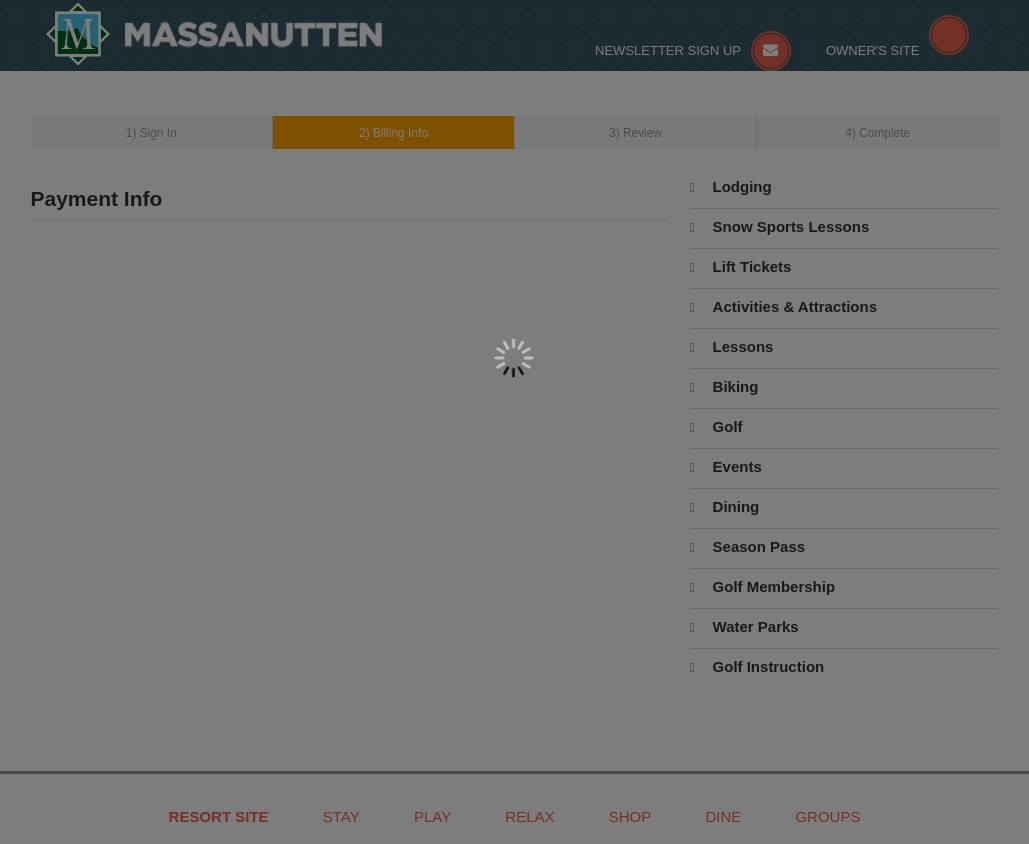 select on "8" 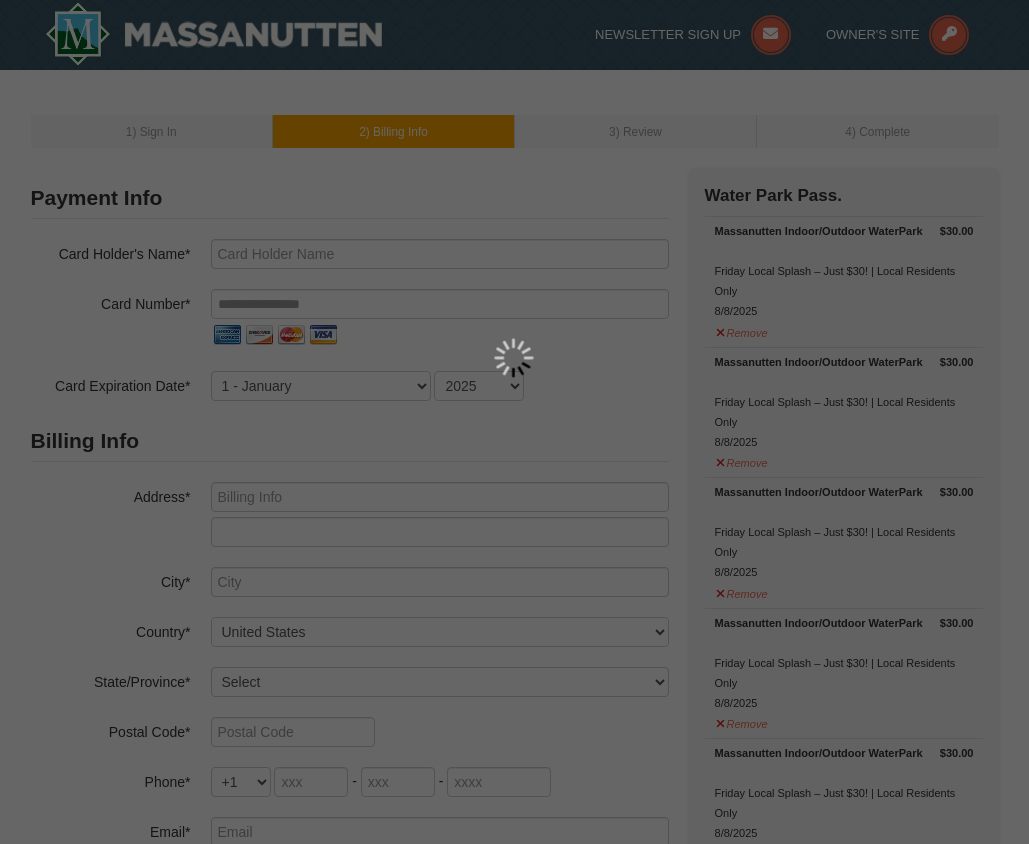 type on "Raphaela O'Brien" 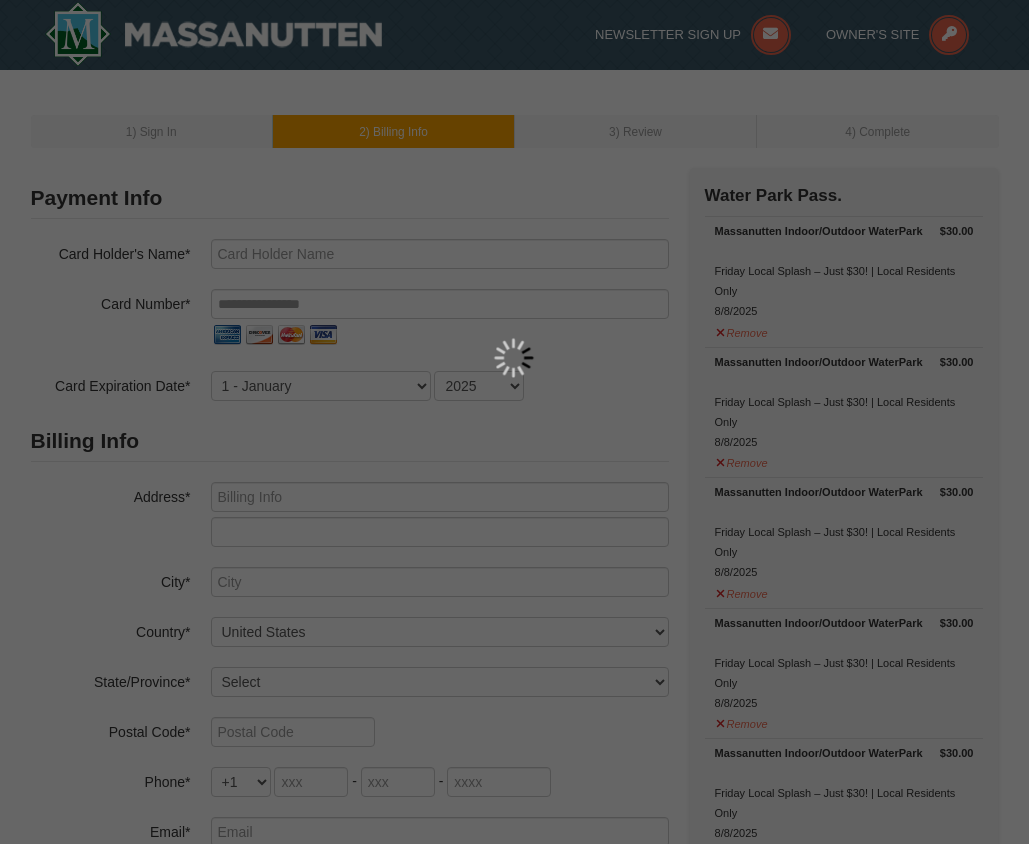 type on "raphaela.obrien@gmail.com" 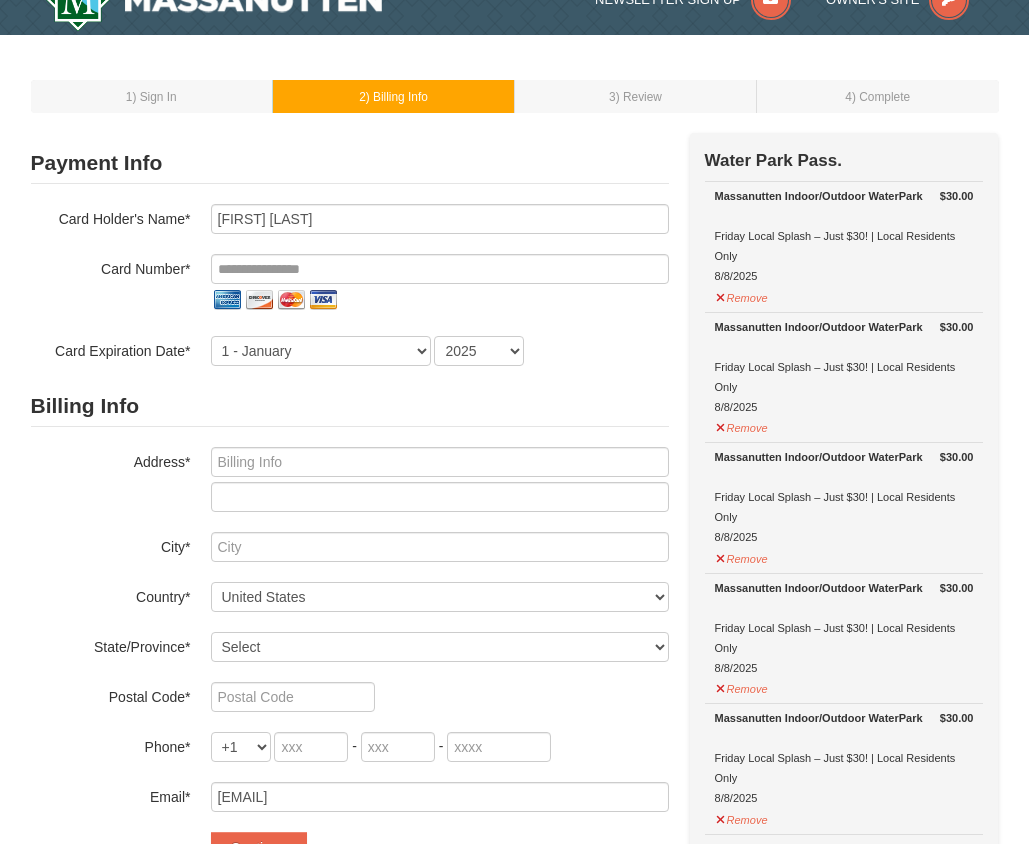 scroll, scrollTop: 0, scrollLeft: 0, axis: both 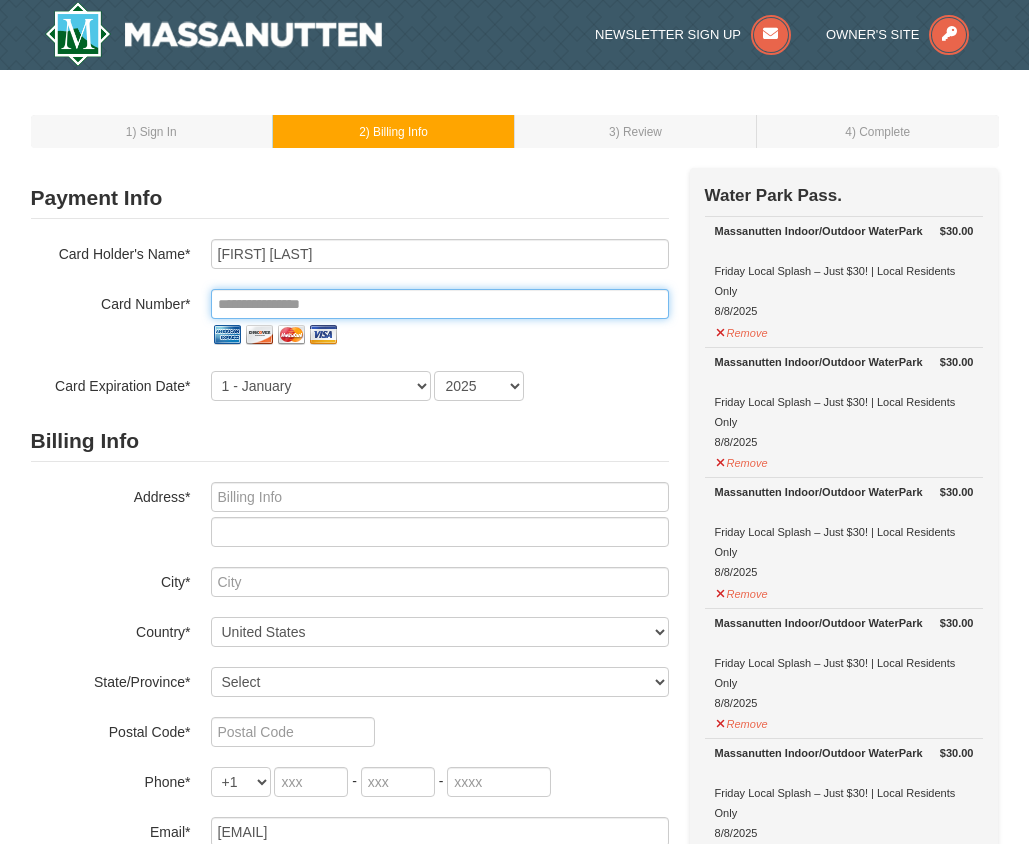 click at bounding box center [440, 304] 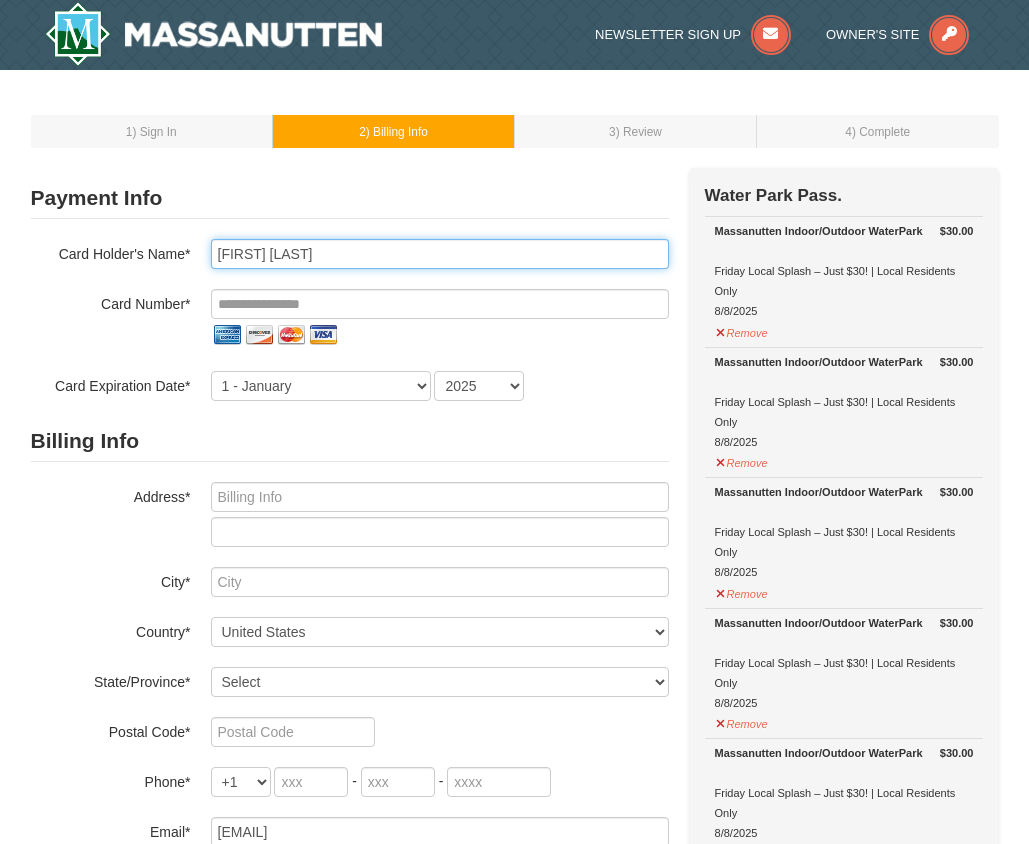 type on "Raphaela OBrien" 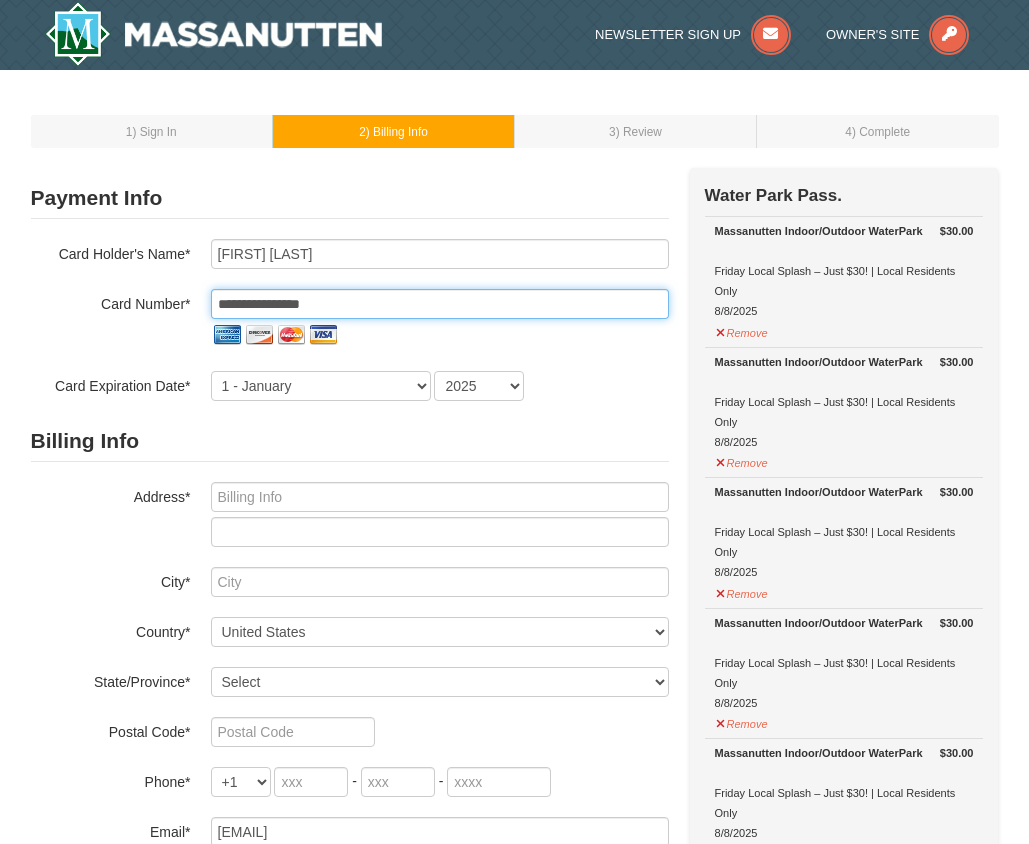 select on "9" 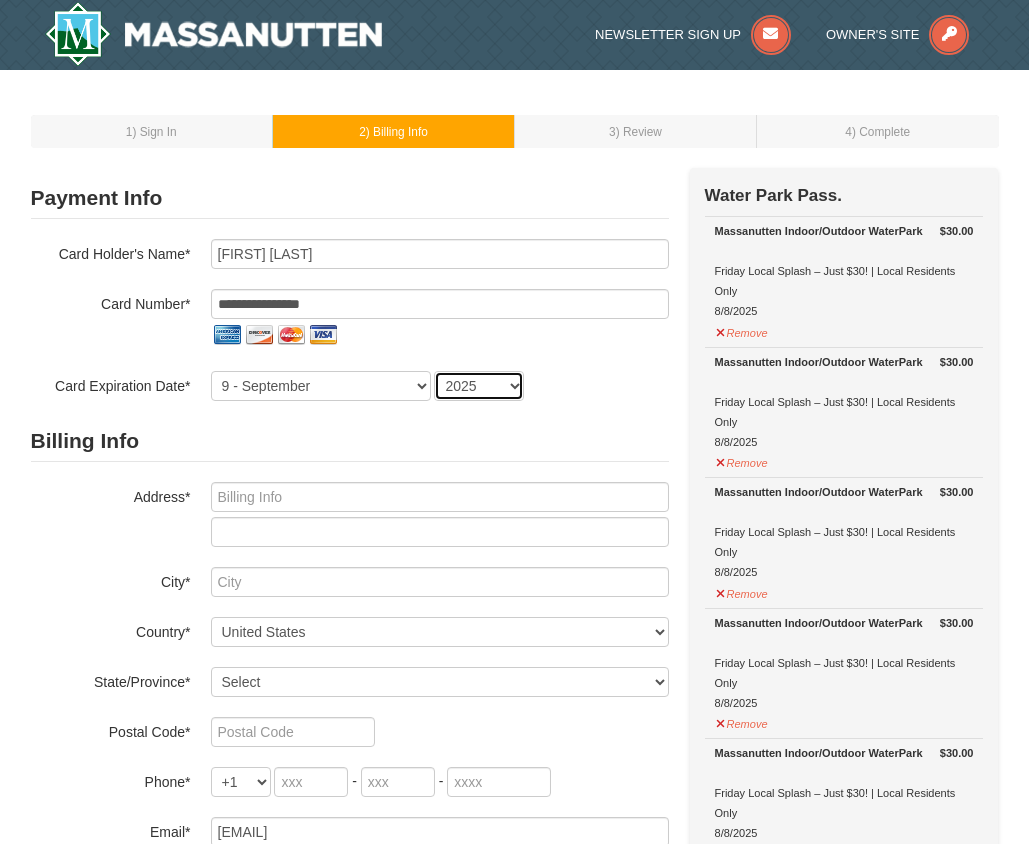 select on "2029" 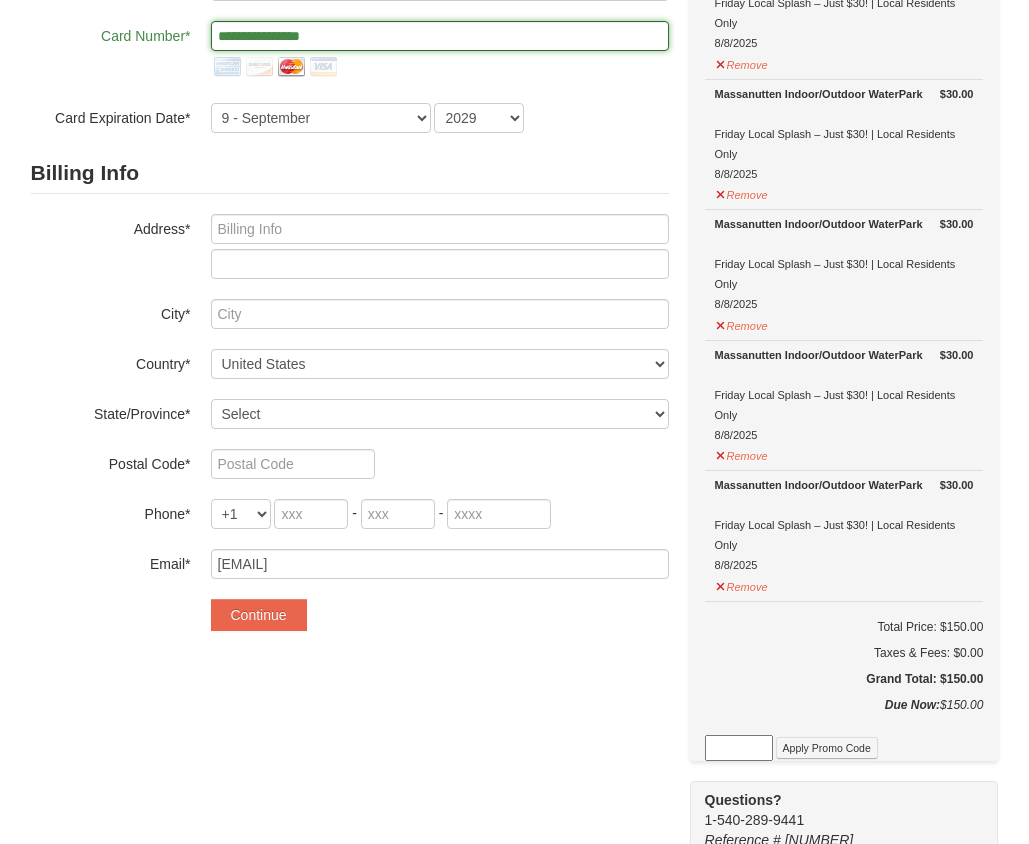 scroll, scrollTop: 300, scrollLeft: 0, axis: vertical 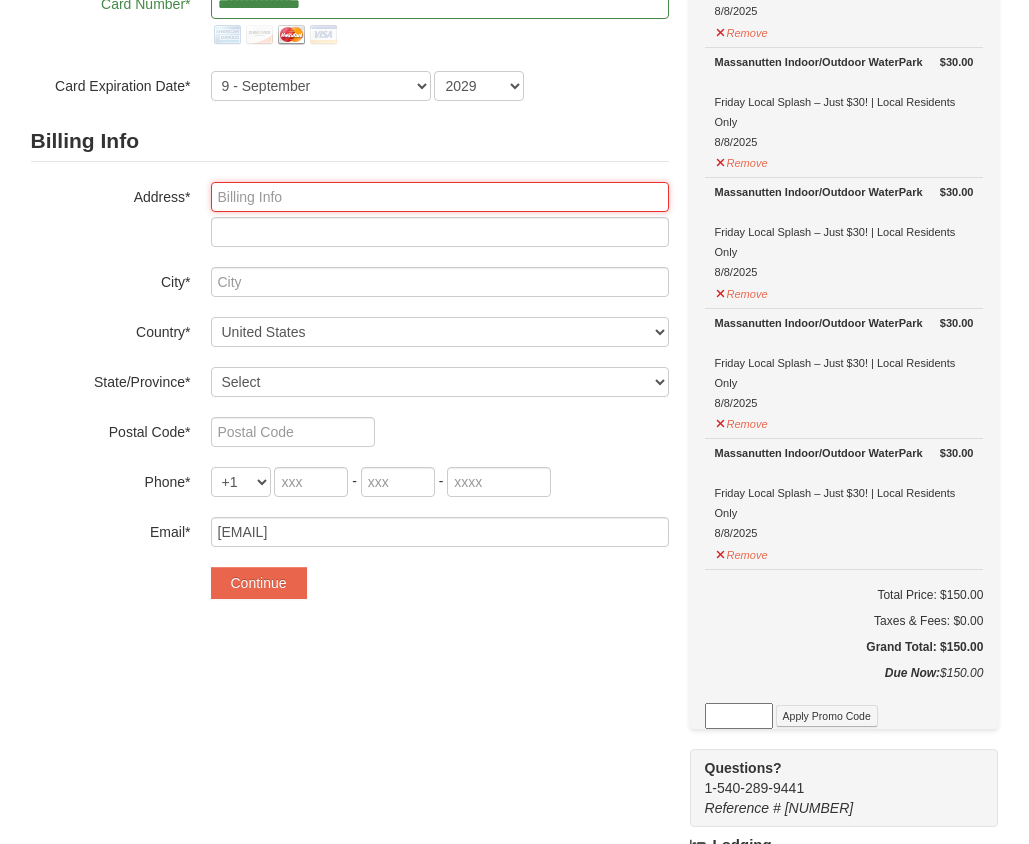 click at bounding box center [440, 197] 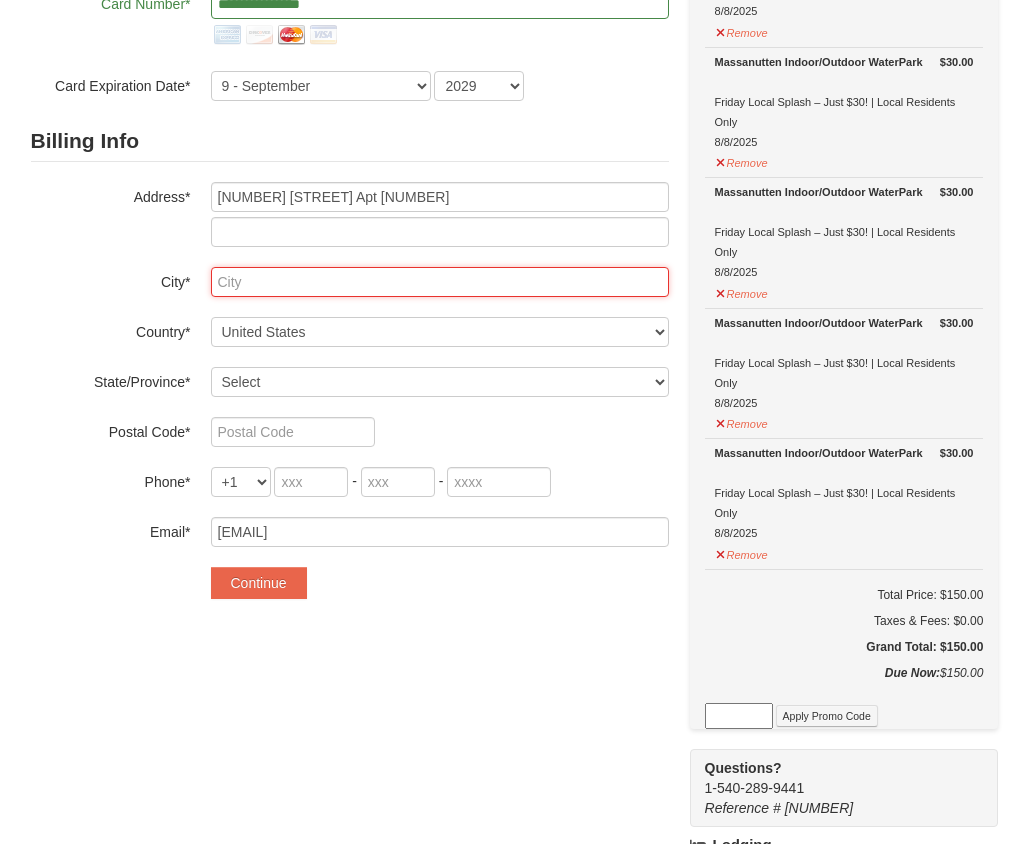 type on "Falls Church" 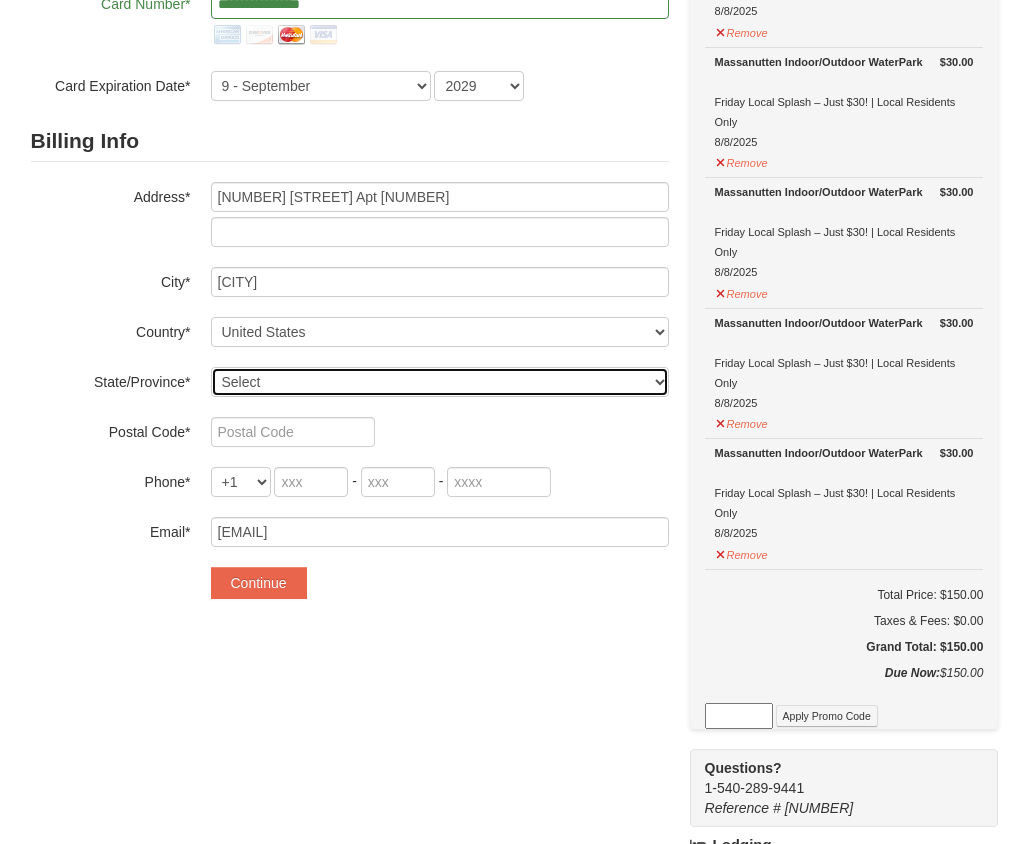 select on "VA" 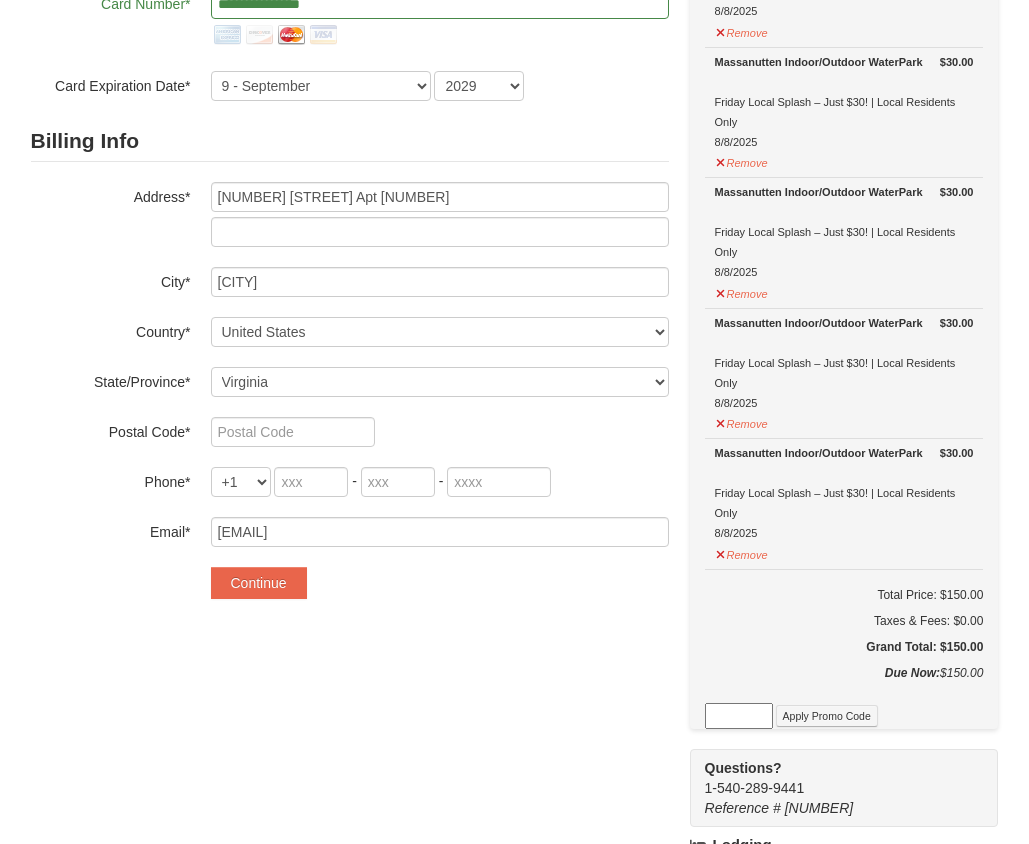 type on "22042" 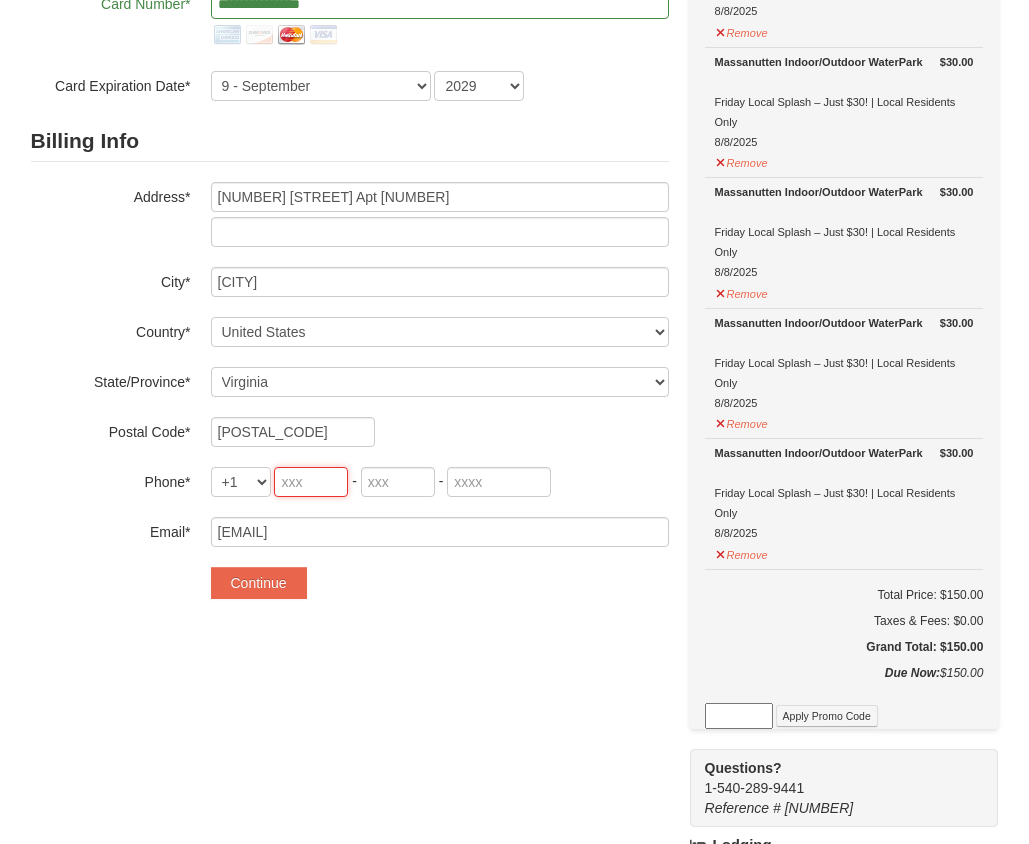 type on "571" 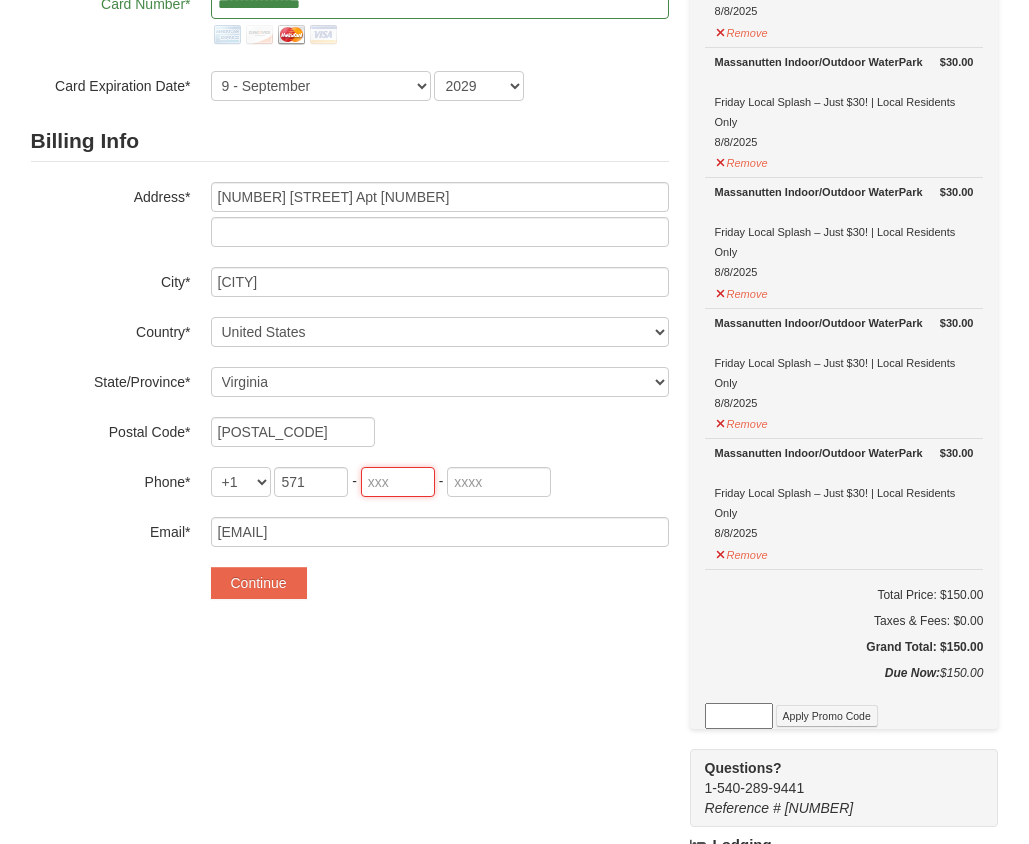type on "776" 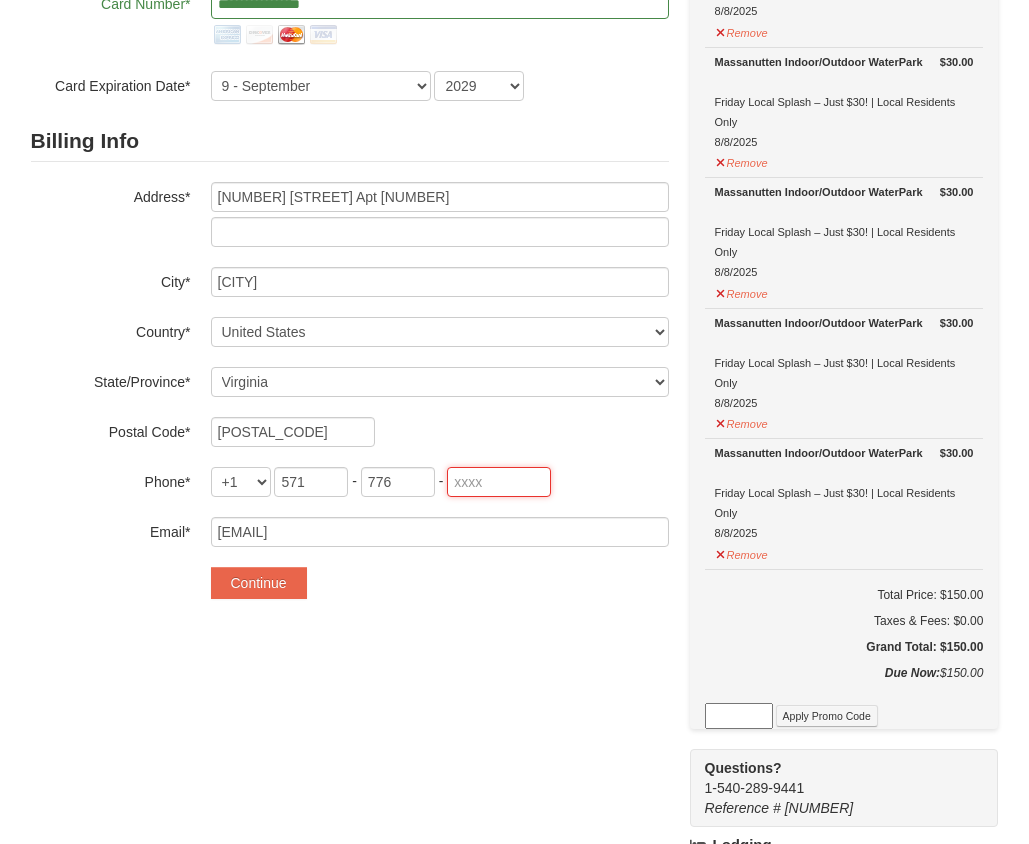 type on "7050" 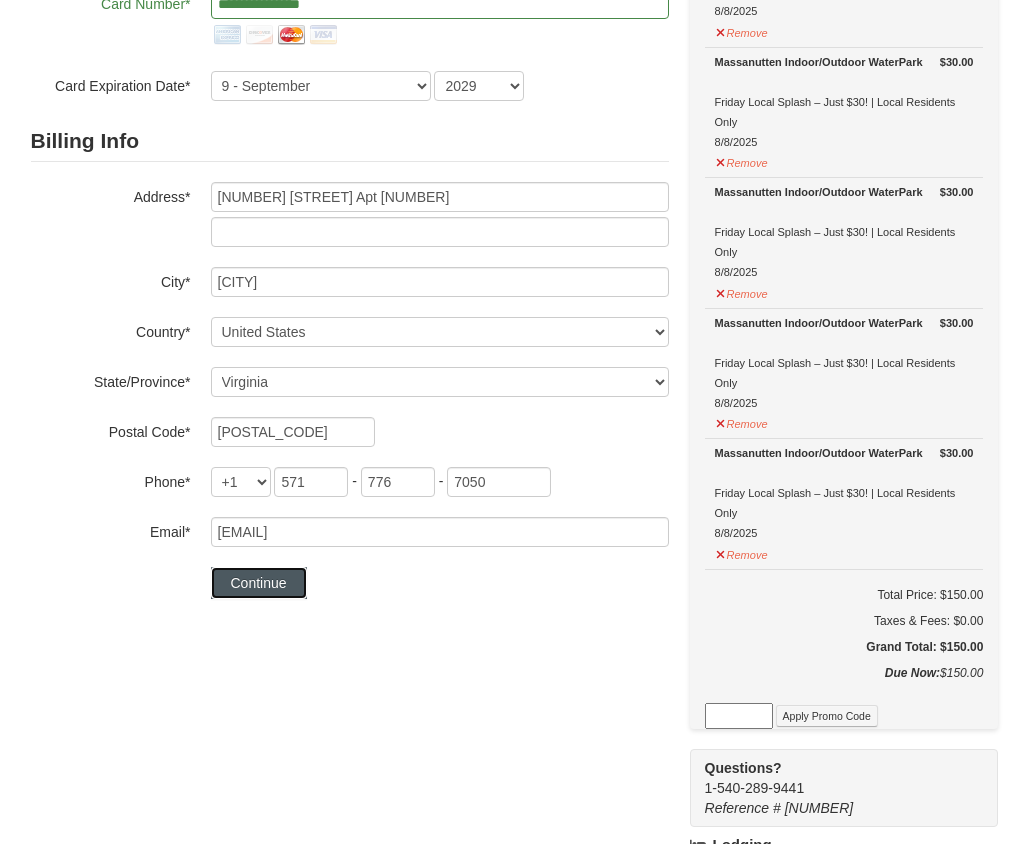 click on "Continue" at bounding box center [259, 583] 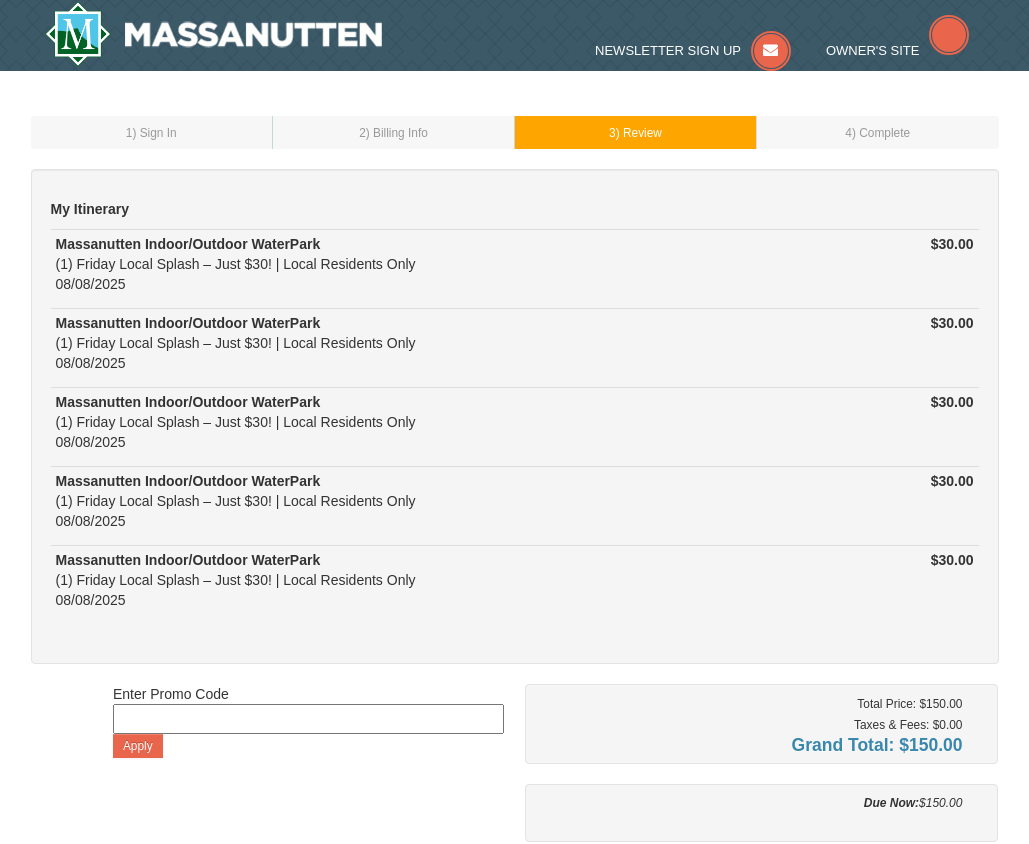 scroll, scrollTop: 0, scrollLeft: 0, axis: both 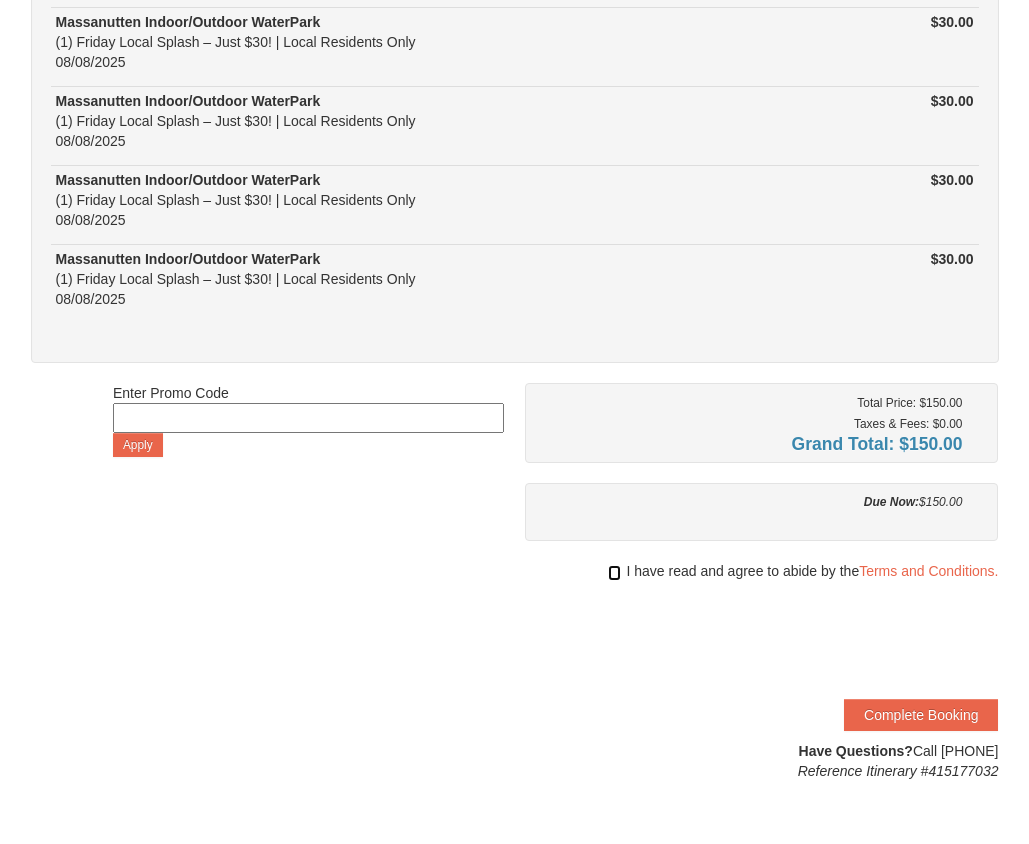 click at bounding box center (614, 573) 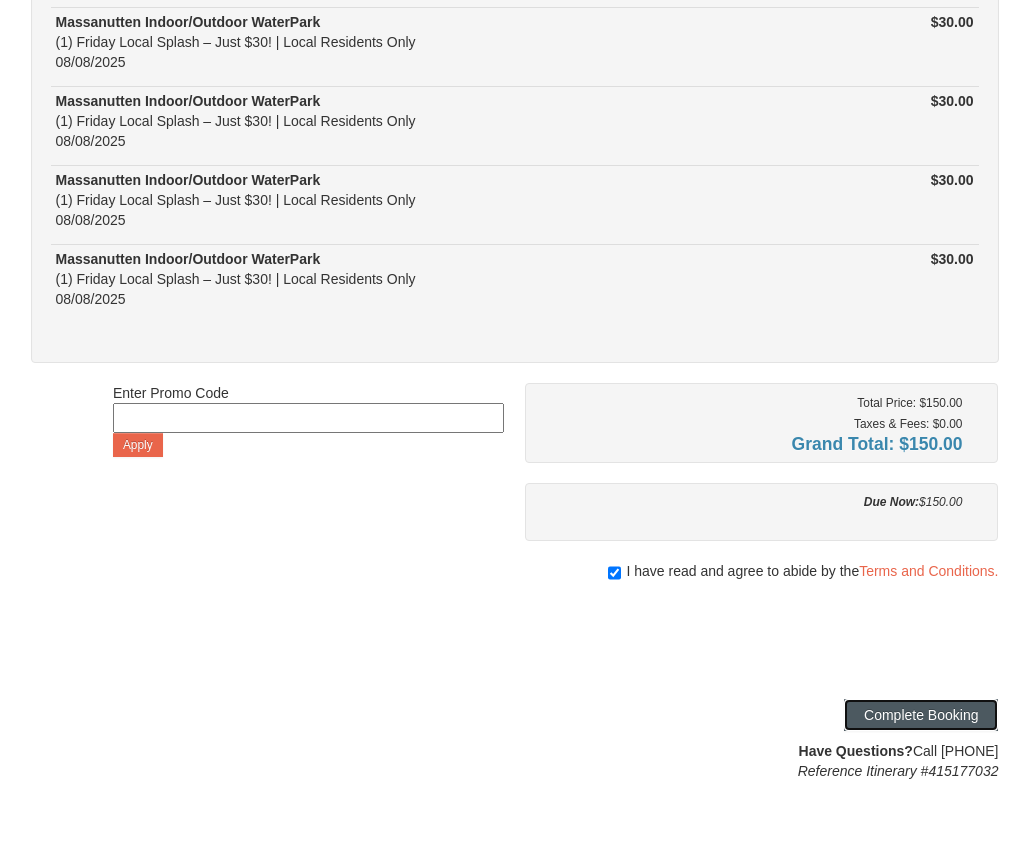 click on "Complete Booking" at bounding box center (921, 715) 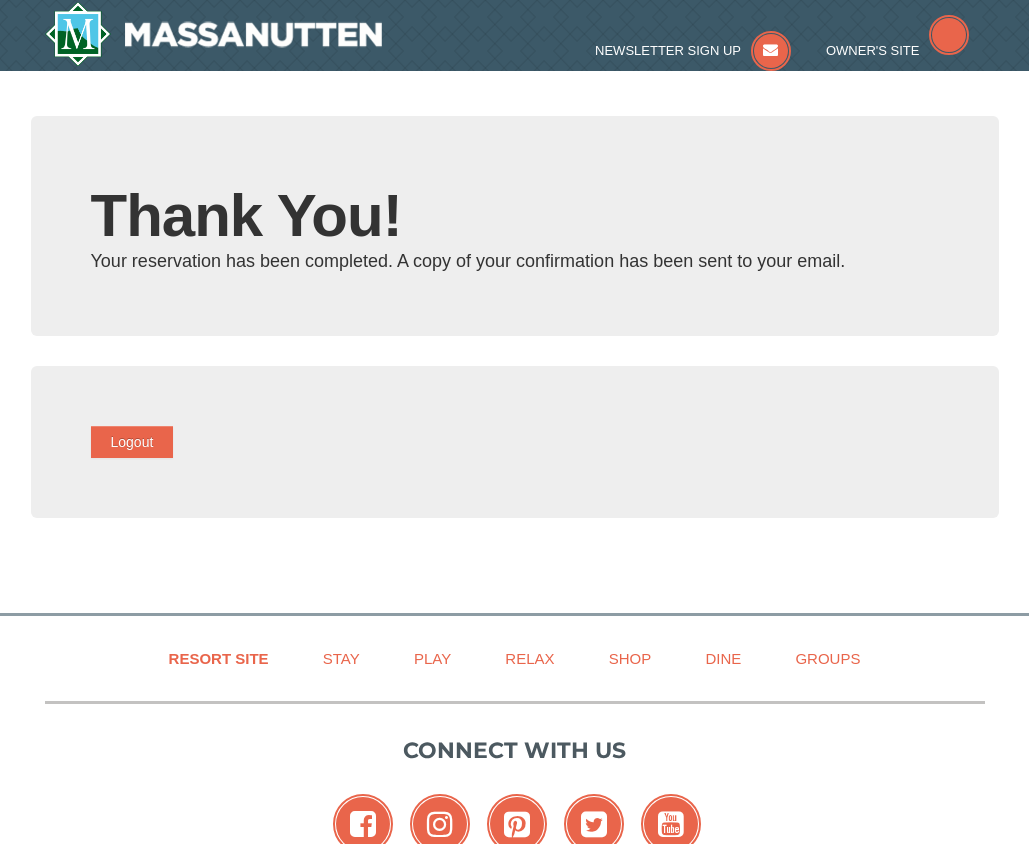 scroll, scrollTop: 0, scrollLeft: 0, axis: both 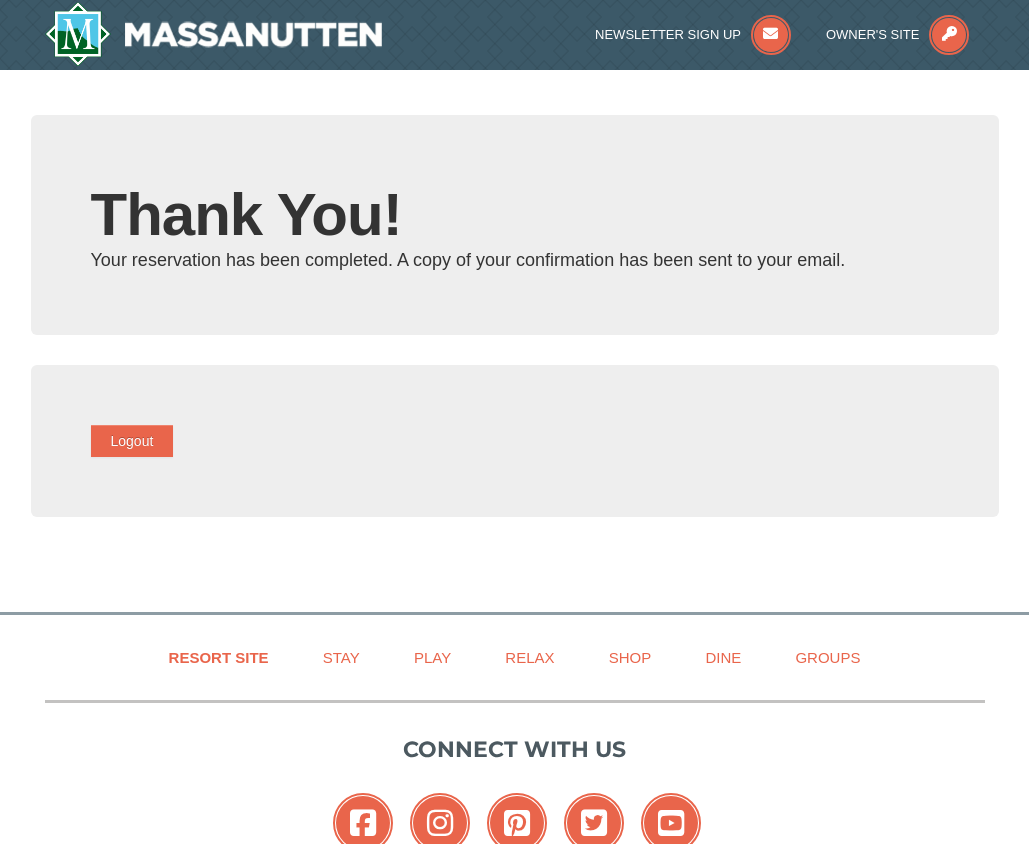 type on "raphaela.obrien@example.com" 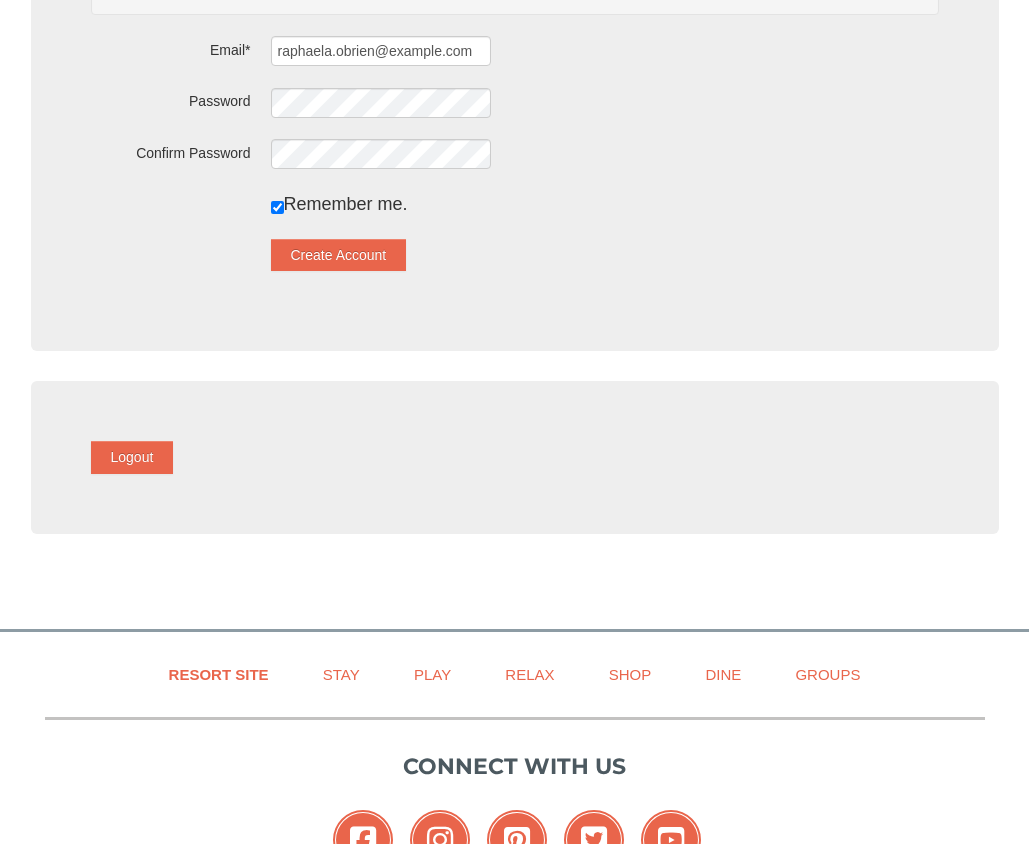 scroll, scrollTop: 0, scrollLeft: 0, axis: both 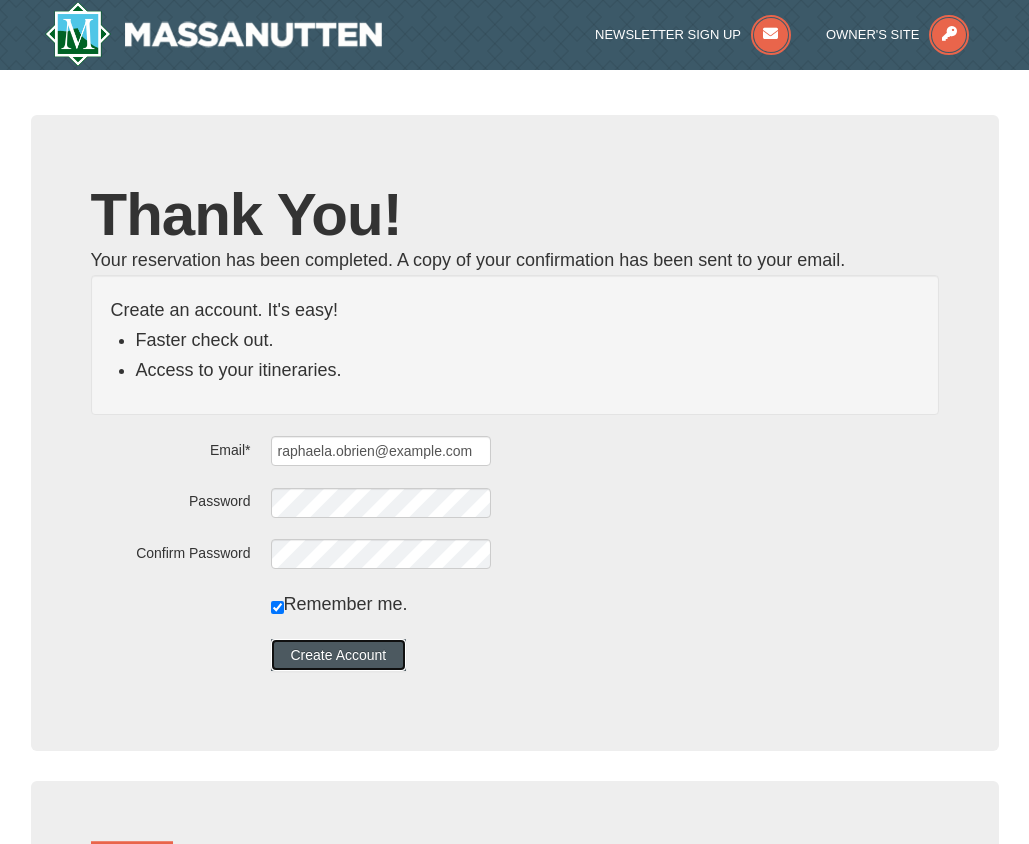 click on "Create Account" at bounding box center (339, 655) 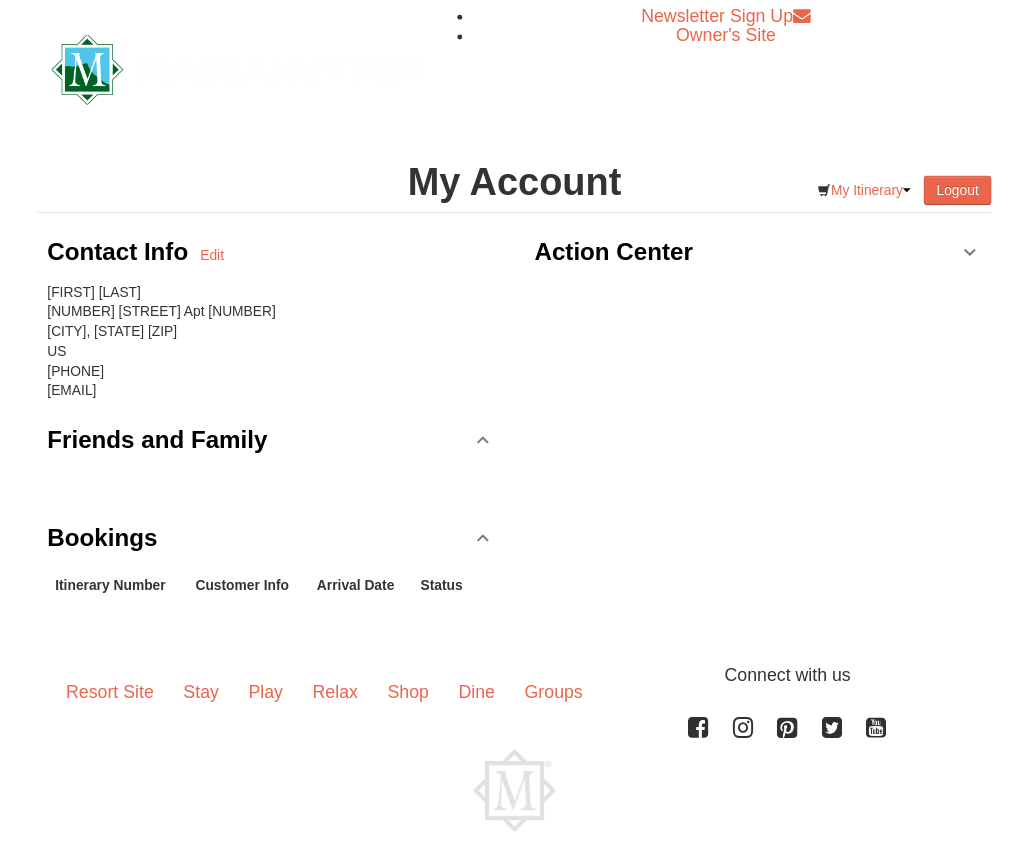 scroll, scrollTop: 0, scrollLeft: 0, axis: both 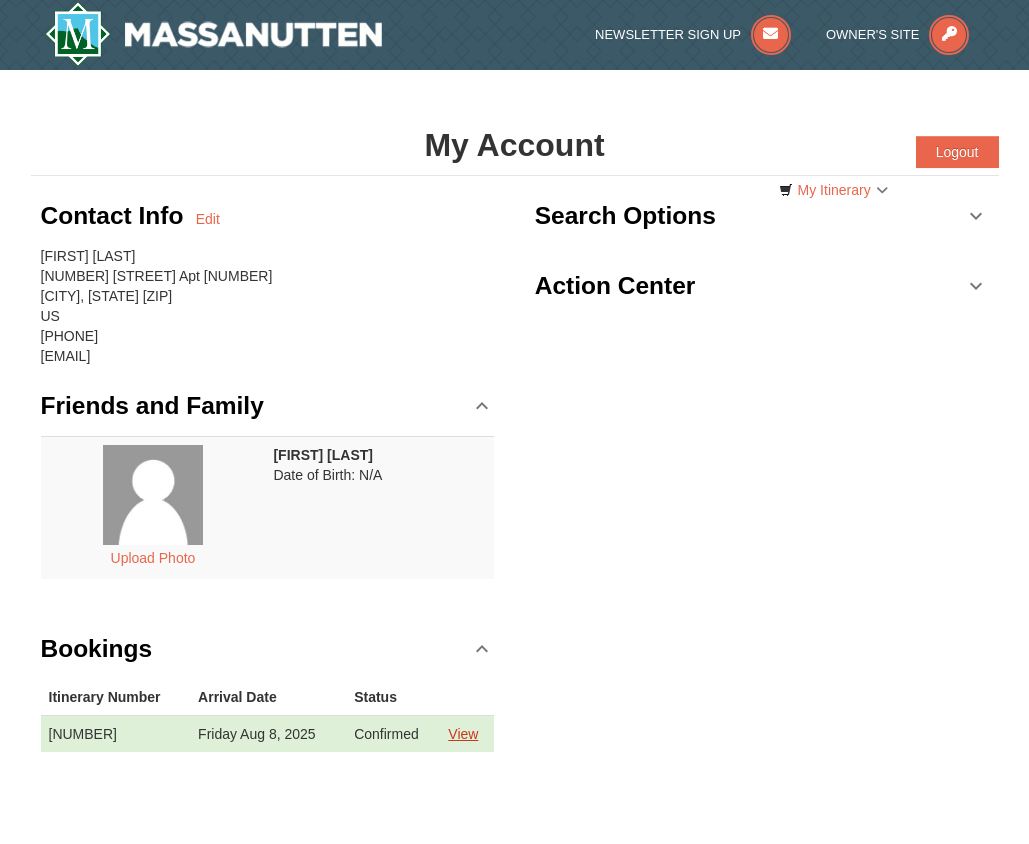 click on "View" at bounding box center (463, 734) 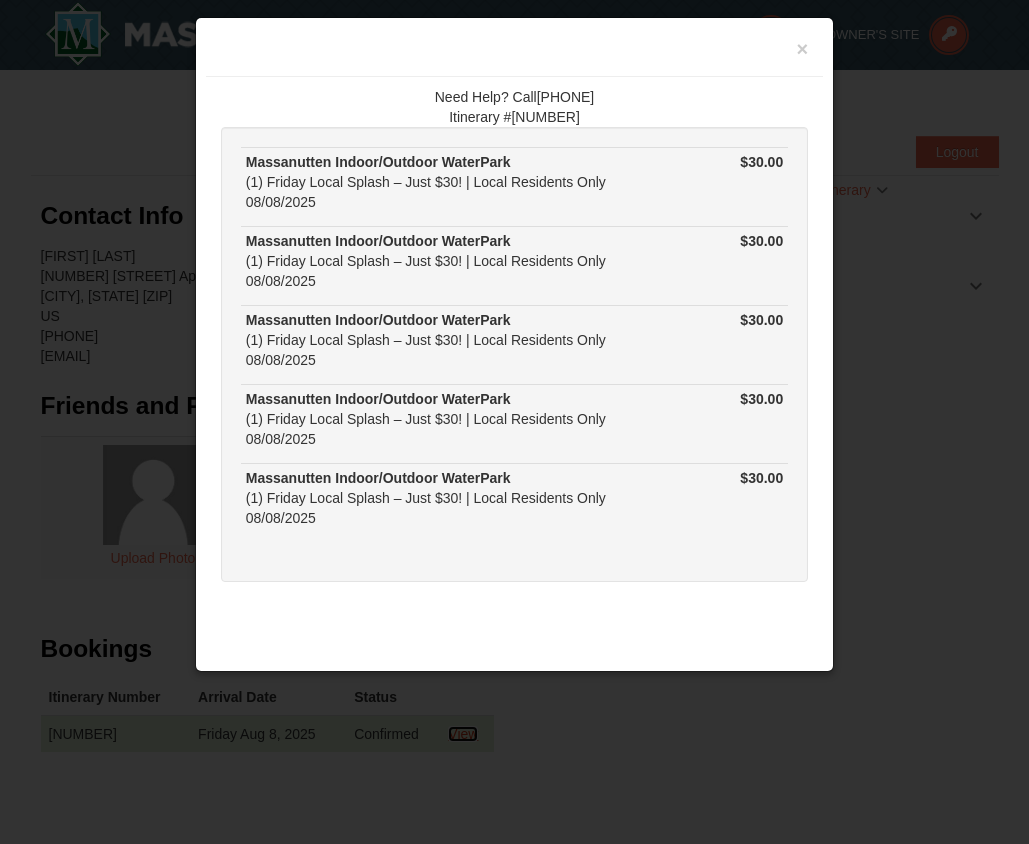 scroll, scrollTop: 0, scrollLeft: 0, axis: both 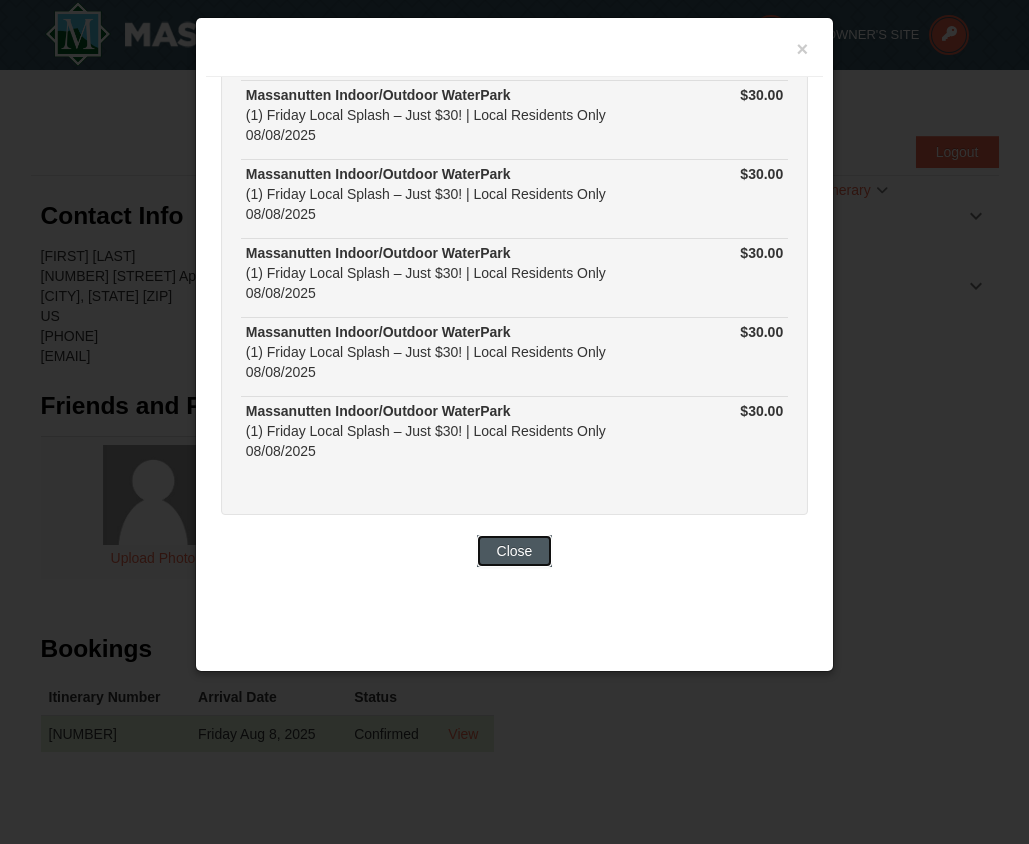 click on "Close" at bounding box center (515, 551) 